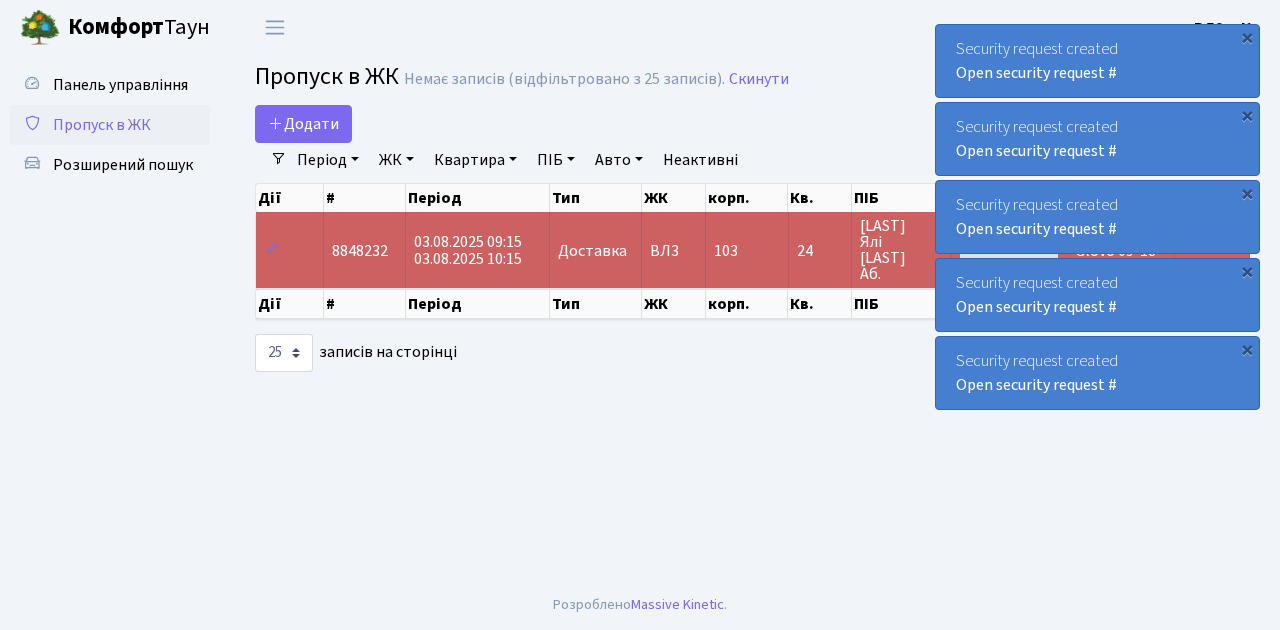 select on "25" 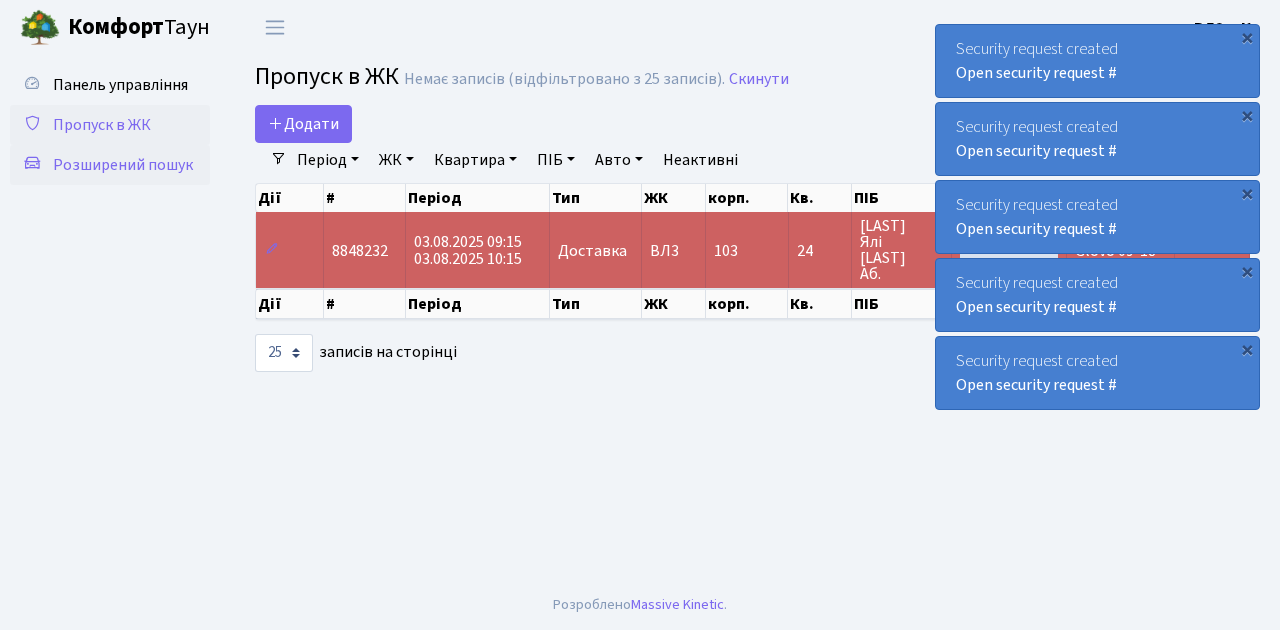 click on "Розширений пошук" at bounding box center (123, 165) 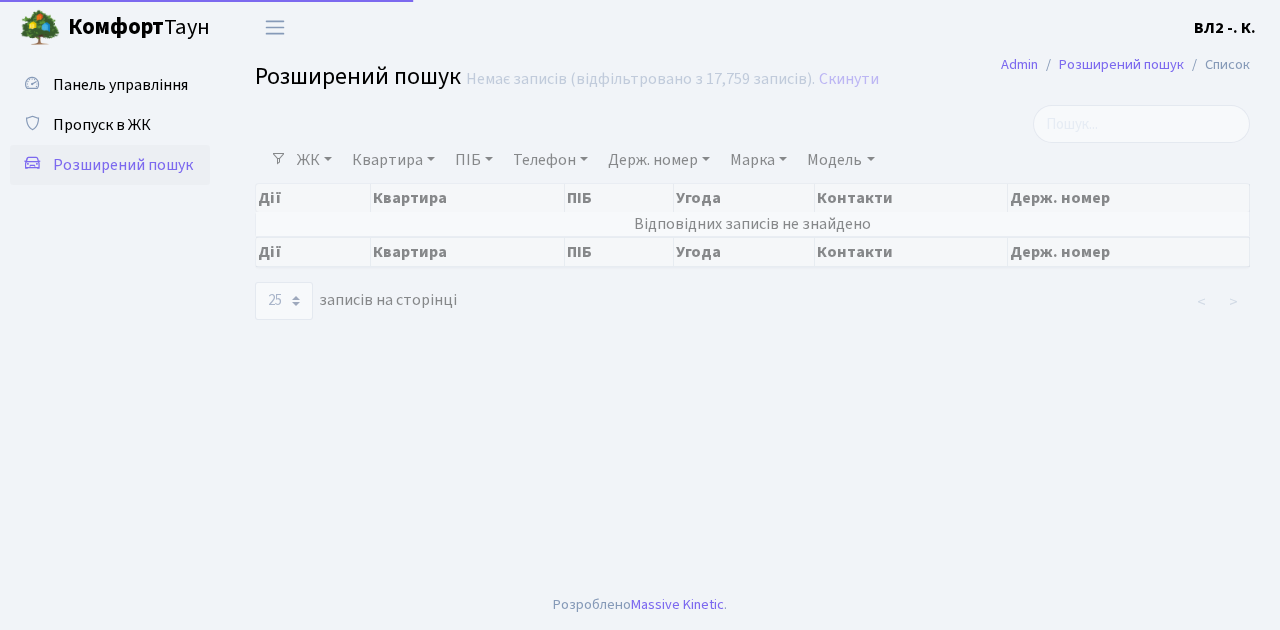 select on "25" 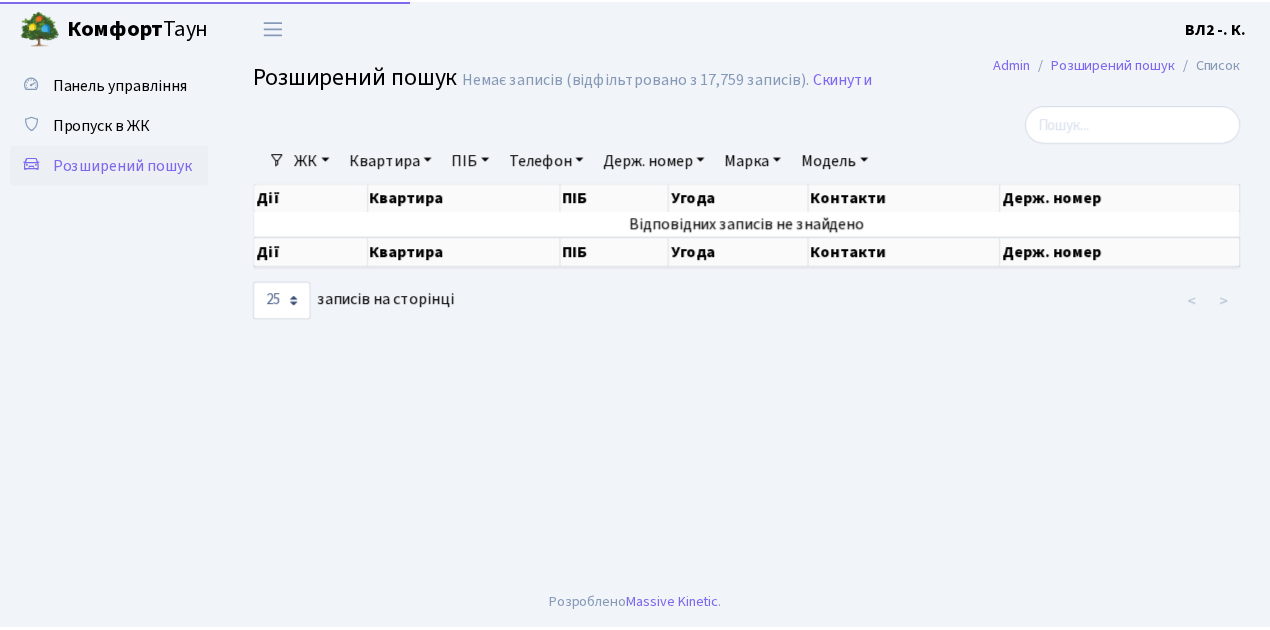 scroll, scrollTop: 0, scrollLeft: 0, axis: both 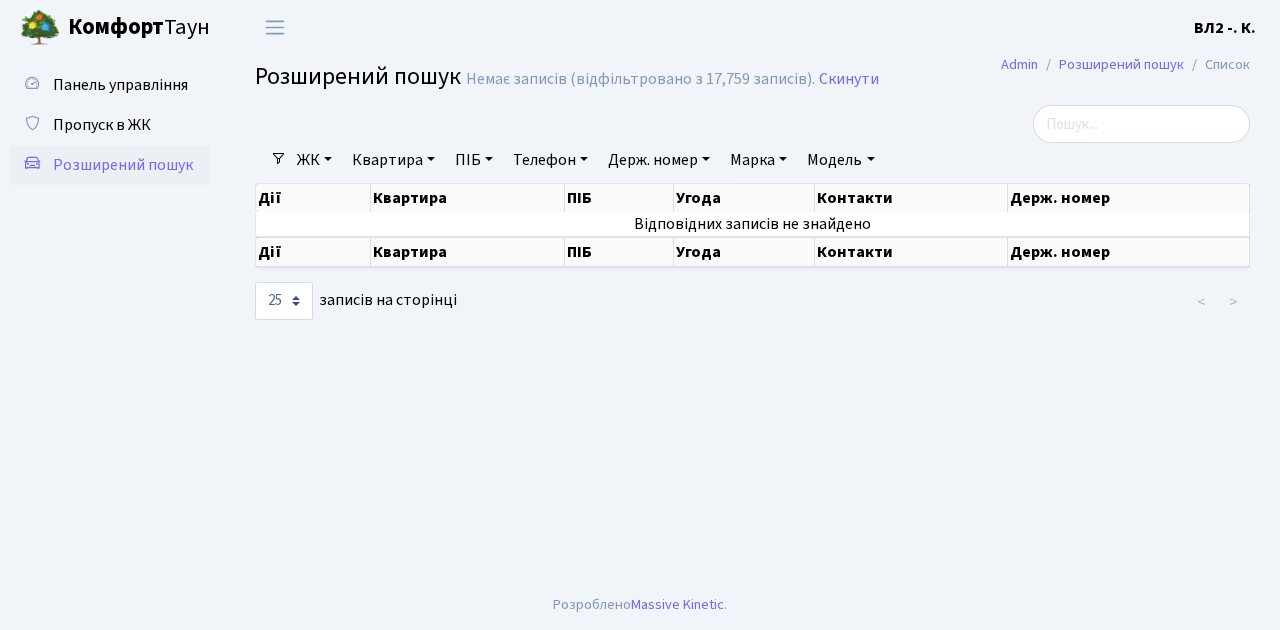 click on "Квартира" at bounding box center (393, 160) 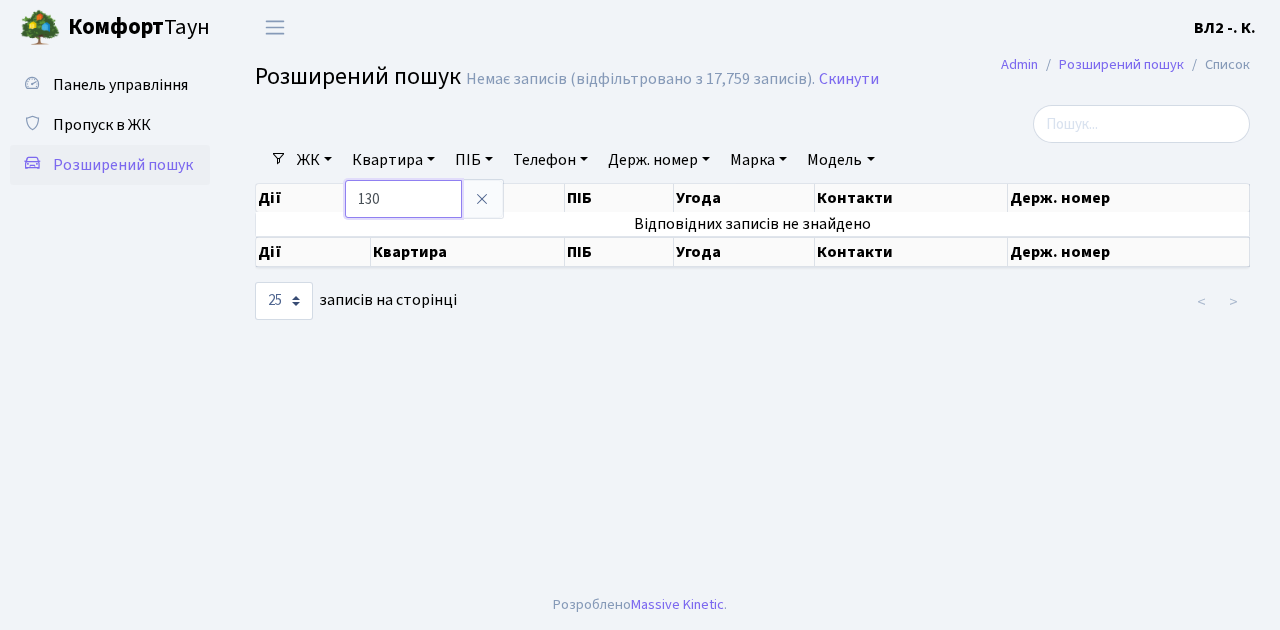 type on "130" 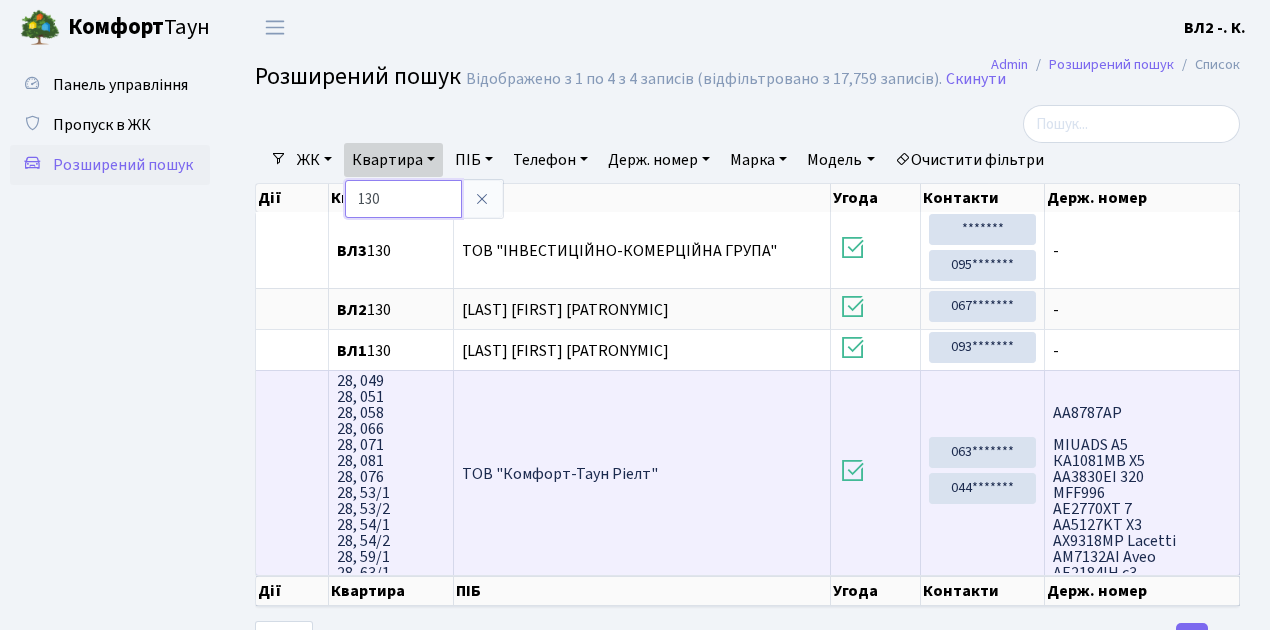 scroll, scrollTop: 0, scrollLeft: 0, axis: both 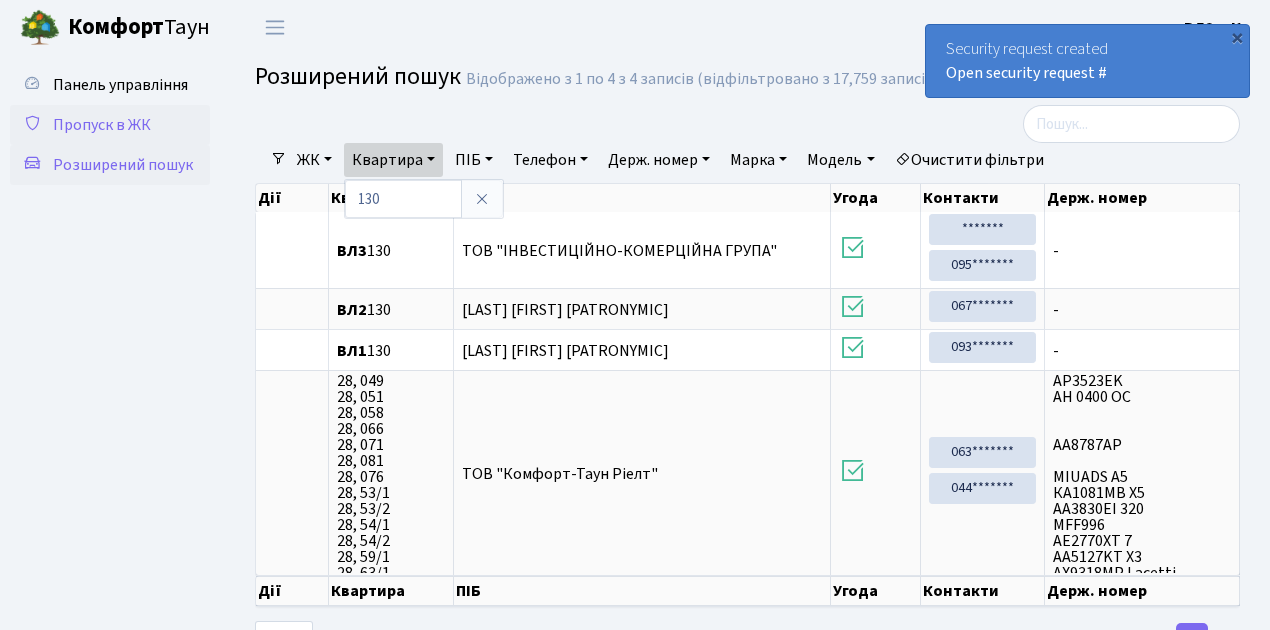 click on "Пропуск в ЖК" at bounding box center (102, 125) 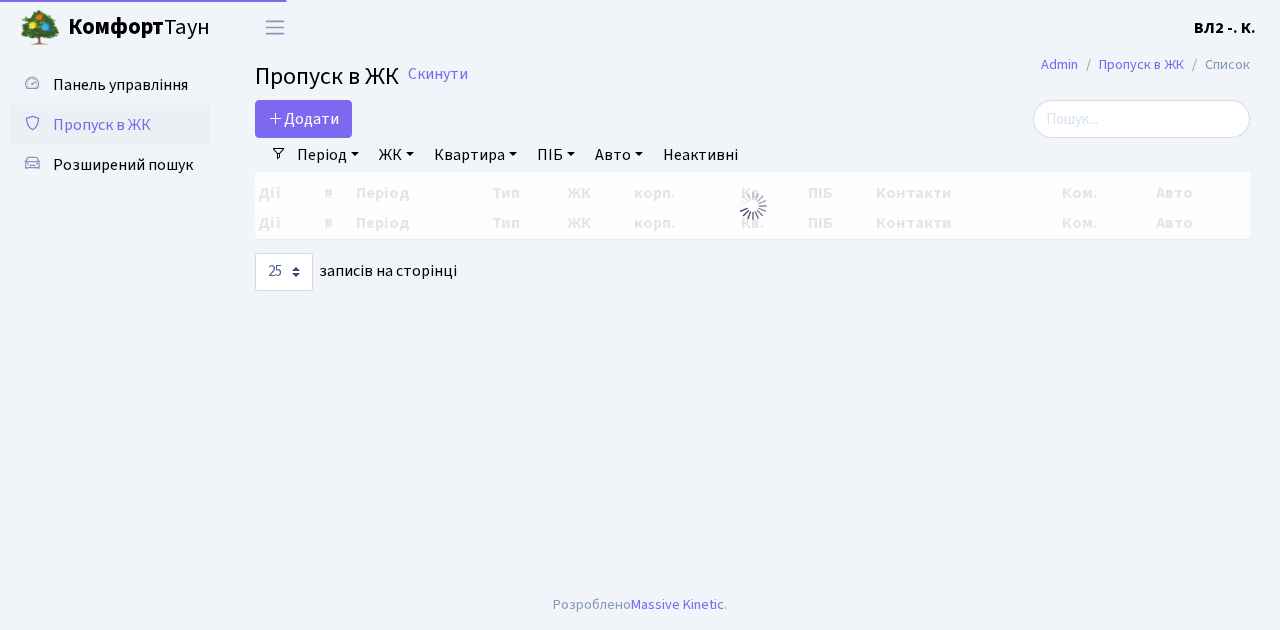 select on "25" 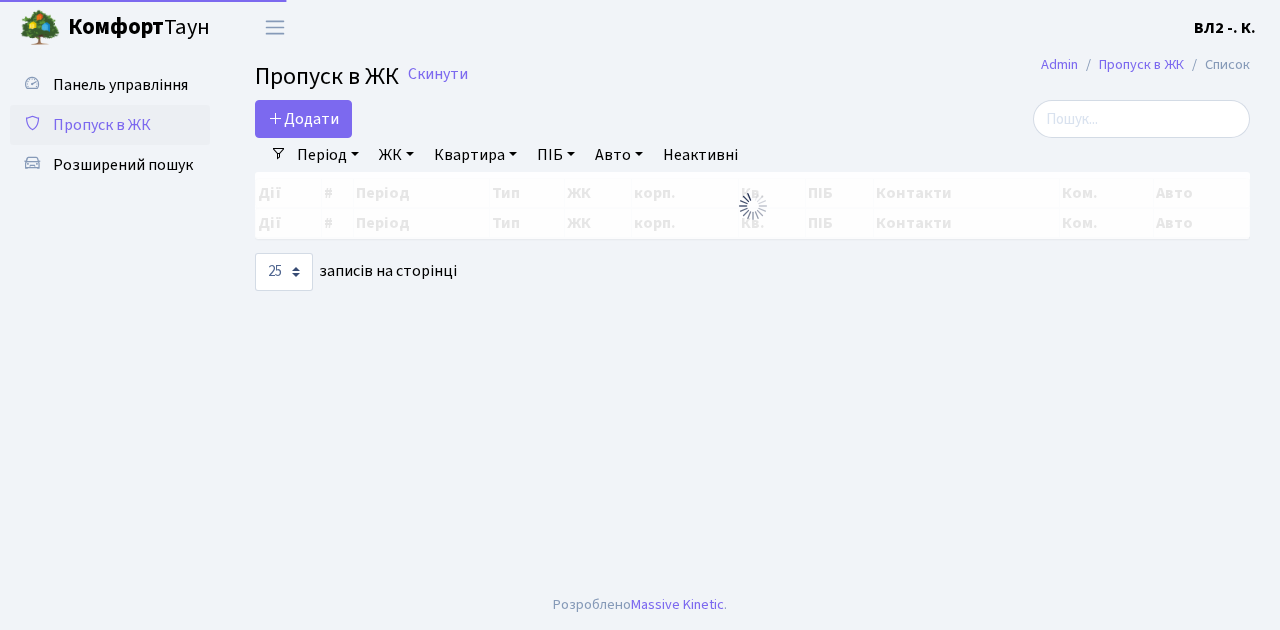 scroll, scrollTop: 0, scrollLeft: 0, axis: both 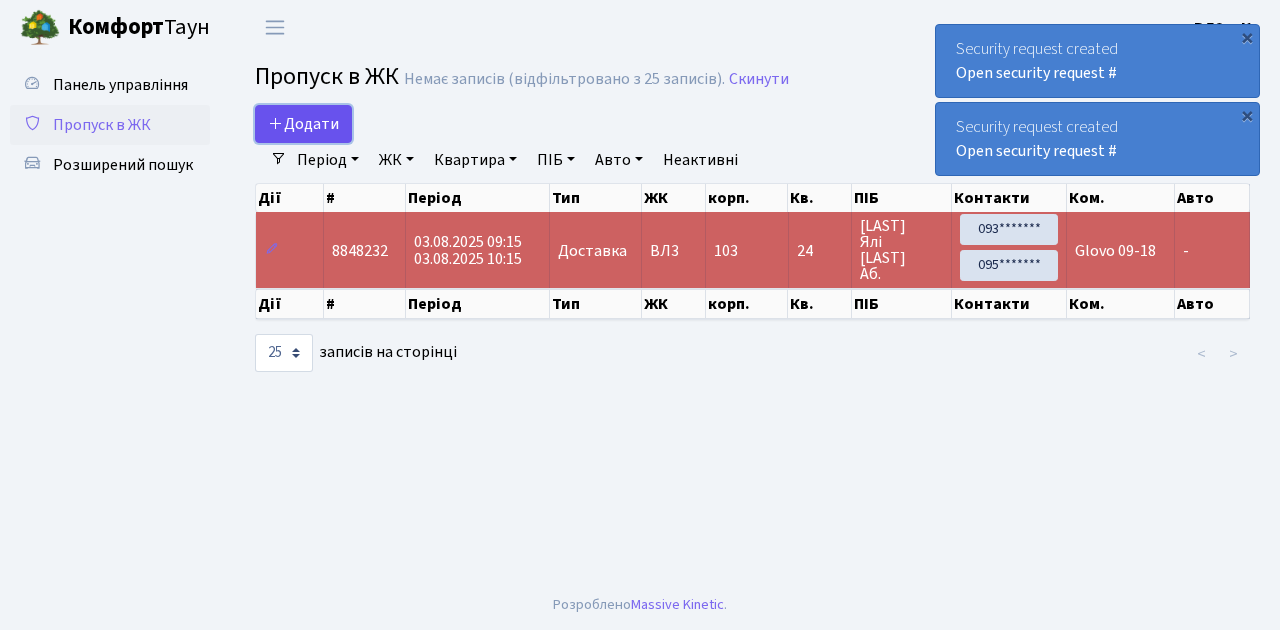 click on "Додати" at bounding box center [303, 124] 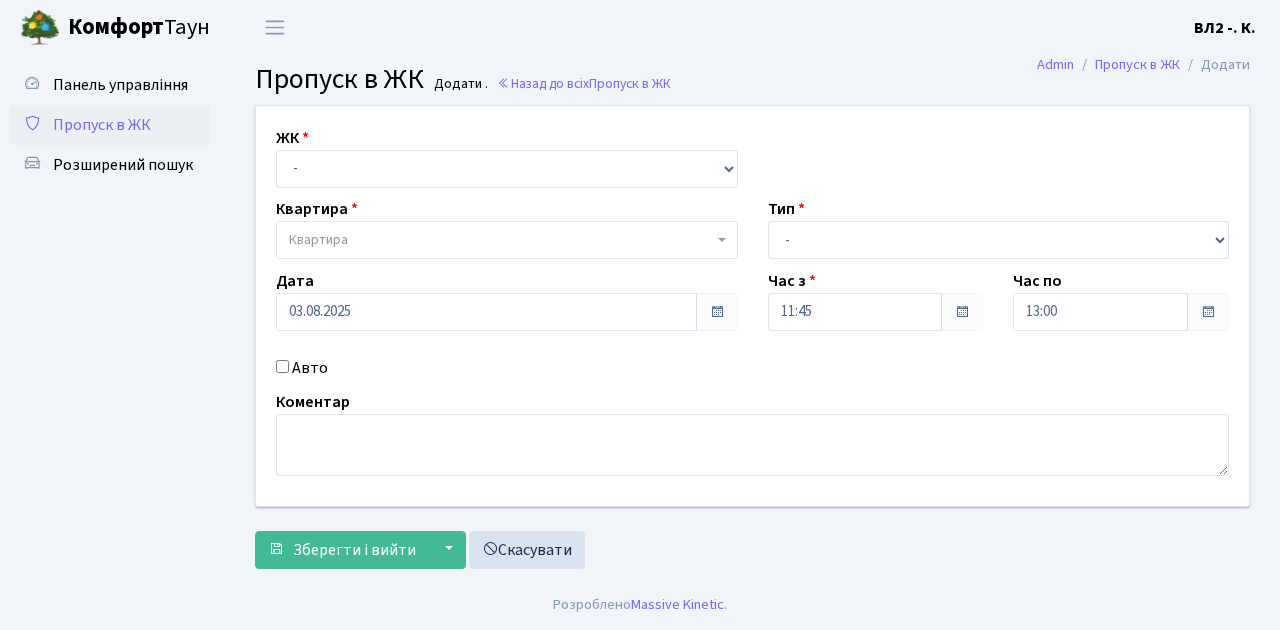scroll, scrollTop: 0, scrollLeft: 0, axis: both 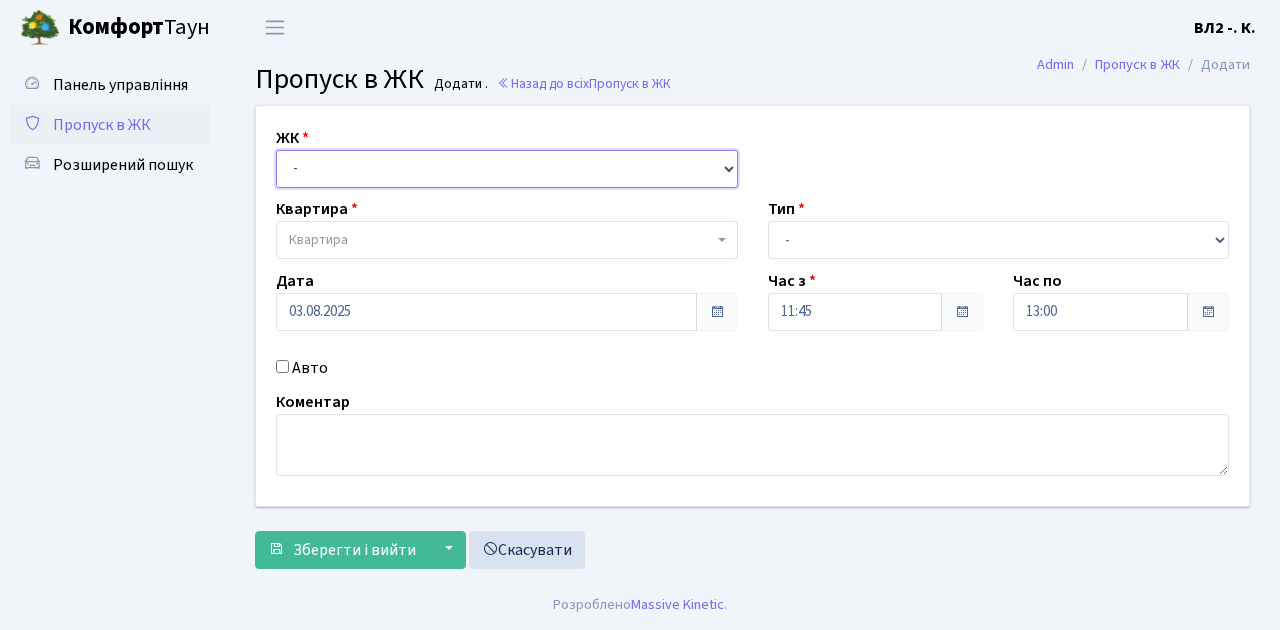 click on "-
ВЛ1, Ужгородський пров., 4/1
ВЛ2, Голосіївський просп., 76
ВЛ3, пр.Голосіївський, 78/2" at bounding box center [507, 169] 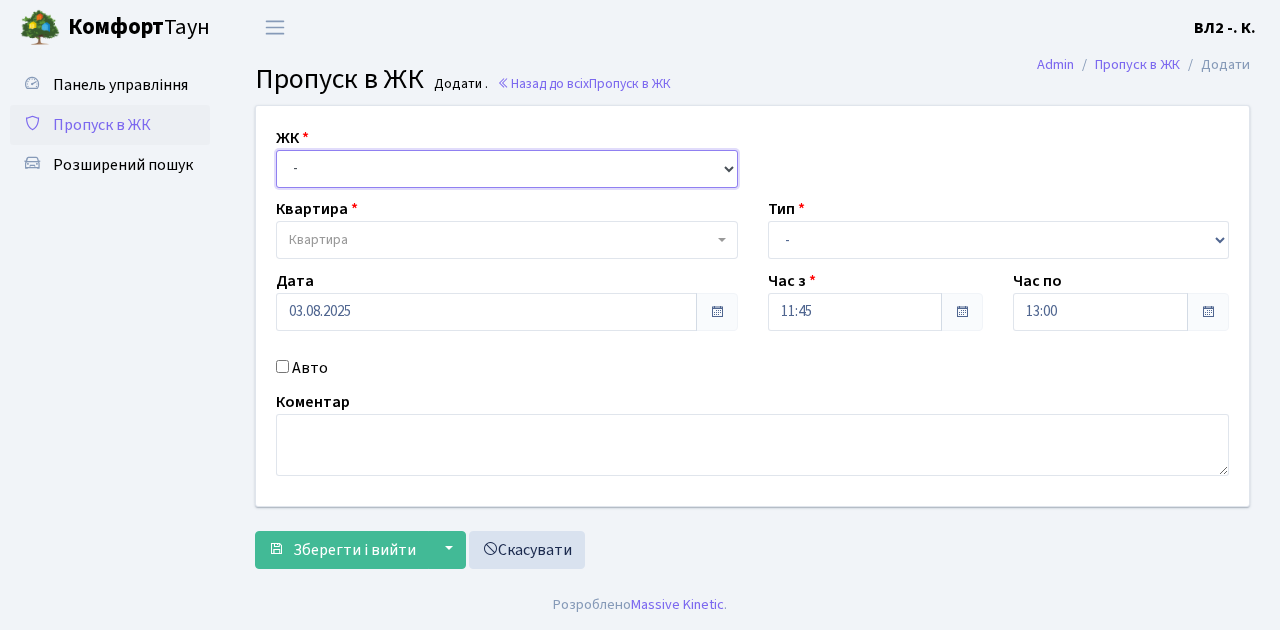 select on "317" 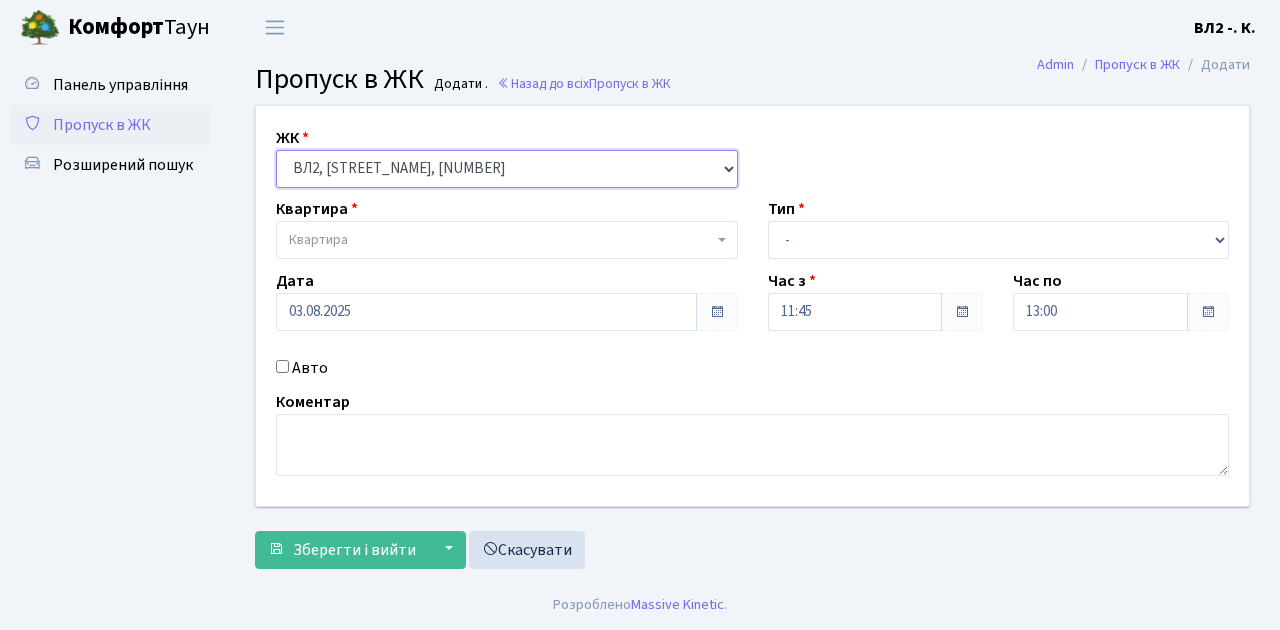click on "-
ВЛ1, Ужгородський пров., 4/1
ВЛ2, Голосіївський просп., 76
ВЛ3, пр.Голосіївський, 78/2" at bounding box center (507, 169) 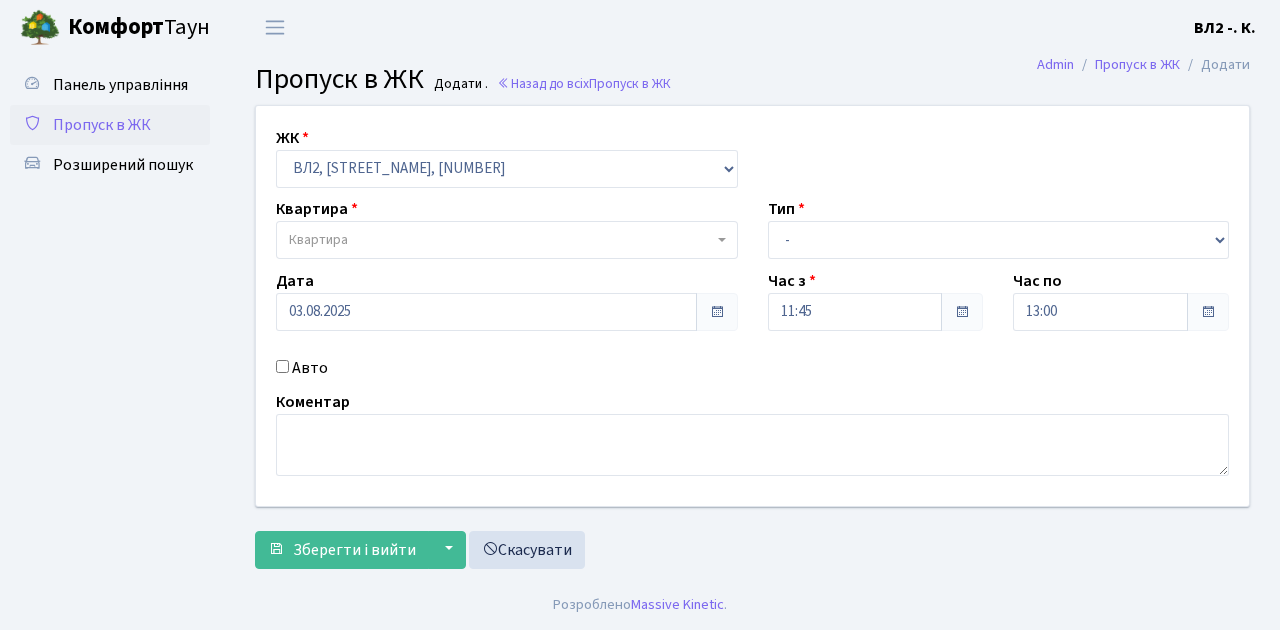 click on "Квартира" at bounding box center [507, 240] 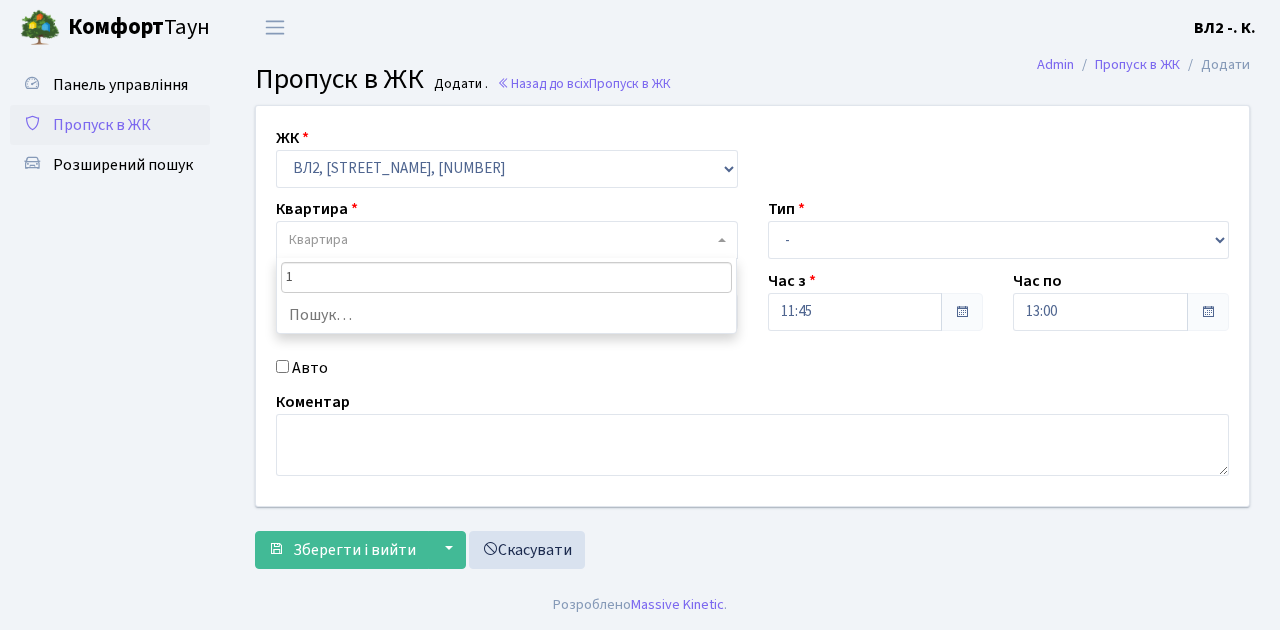 type on "16" 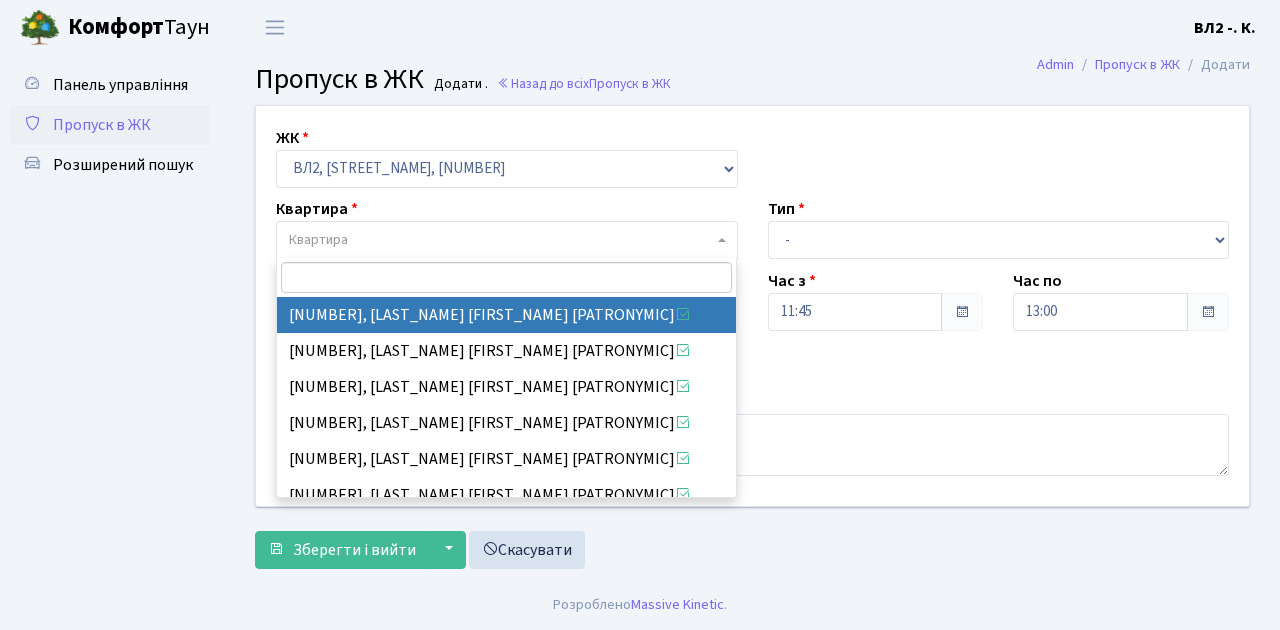 select on "37987" 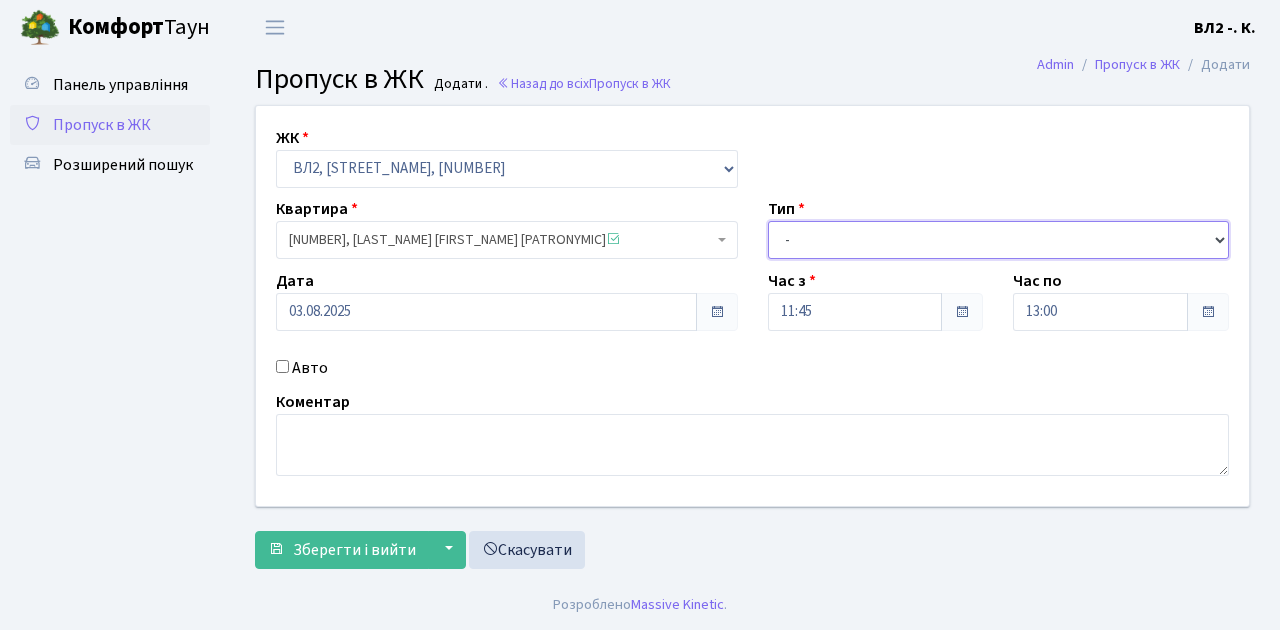 click on "-
Доставка
Таксі
Гості
Сервіс" at bounding box center (999, 240) 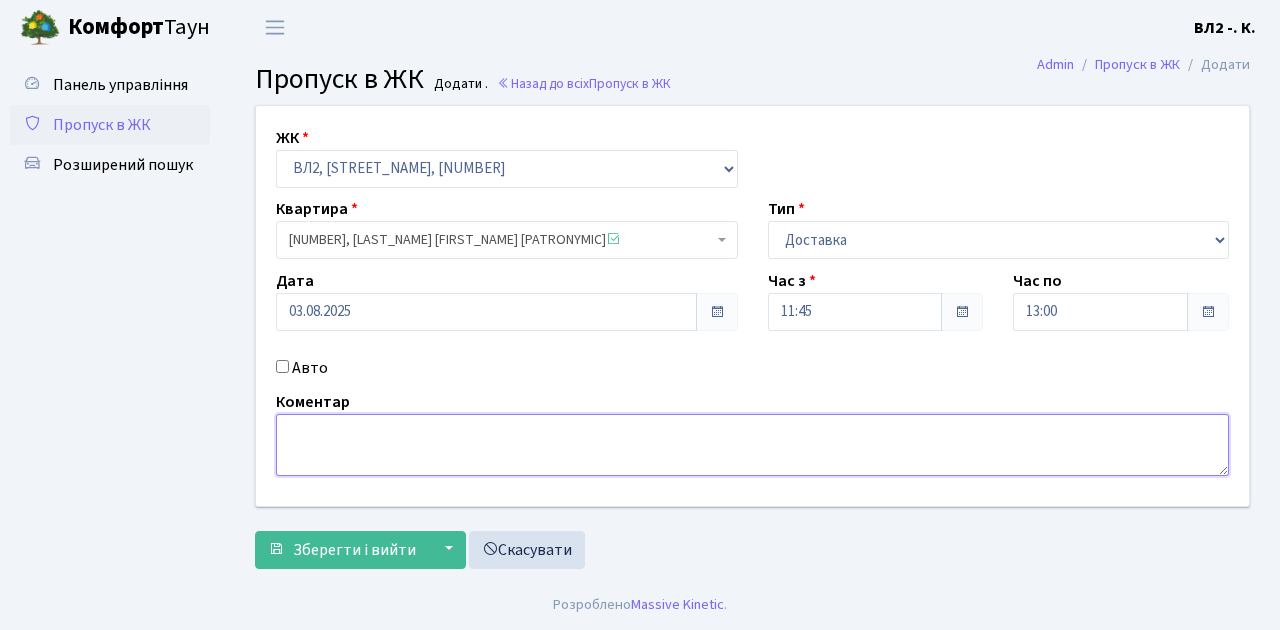 click at bounding box center (752, 445) 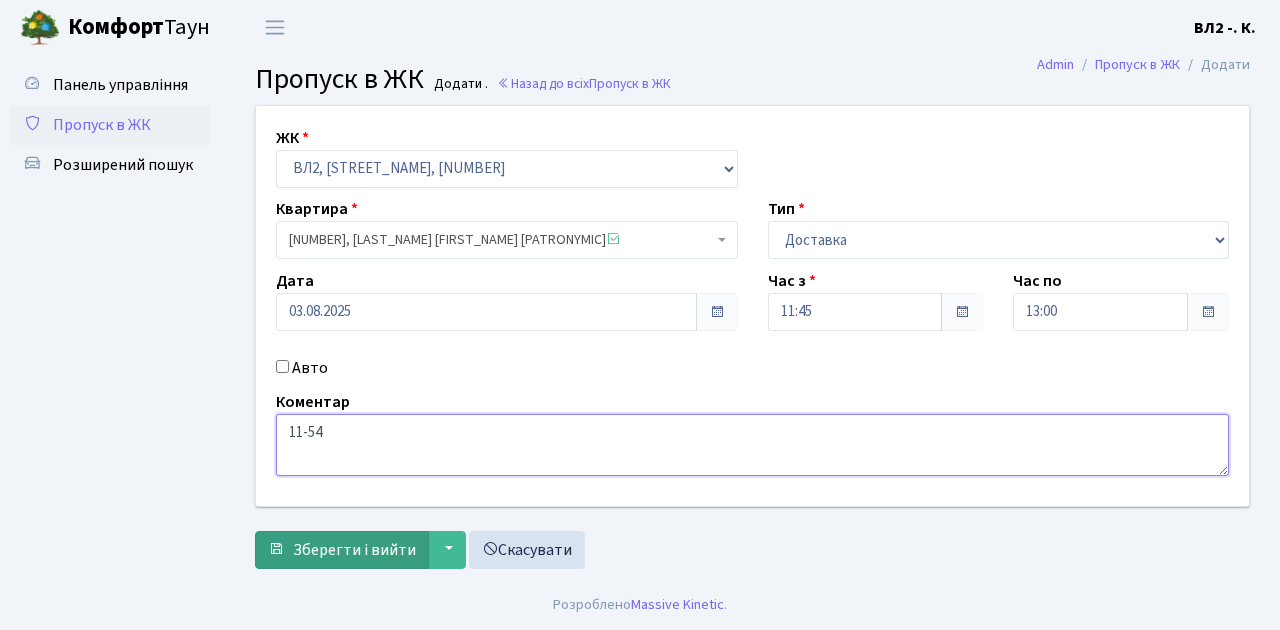 type on "11-54" 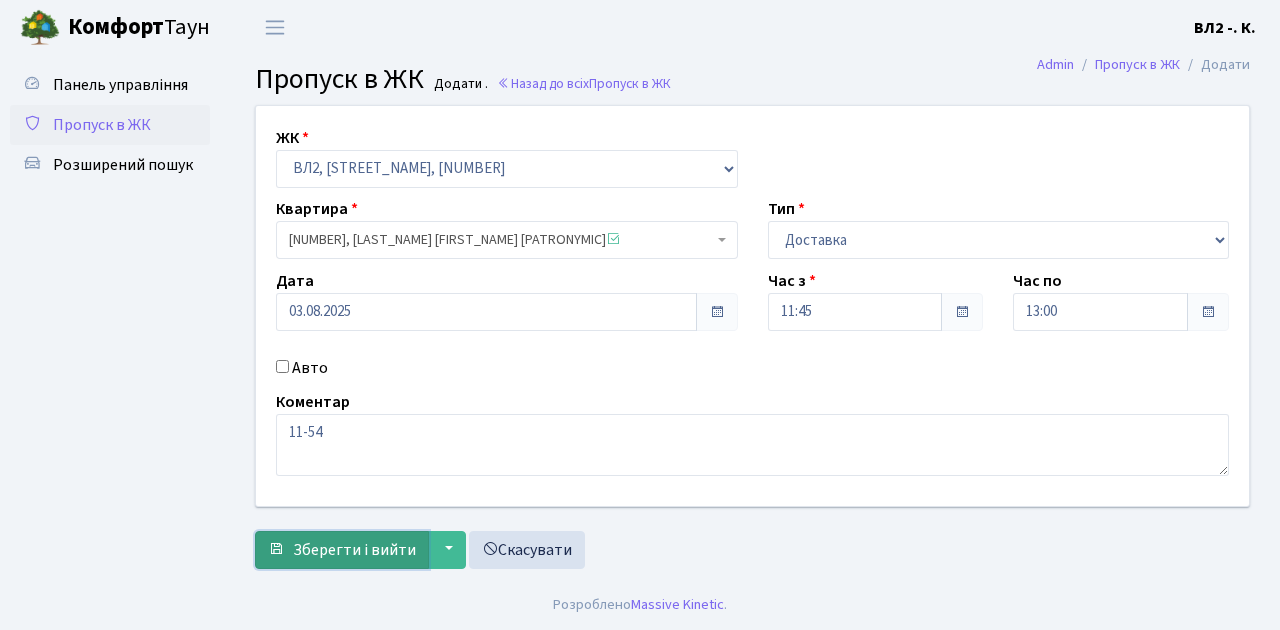 click on "Зберегти і вийти" at bounding box center [354, 550] 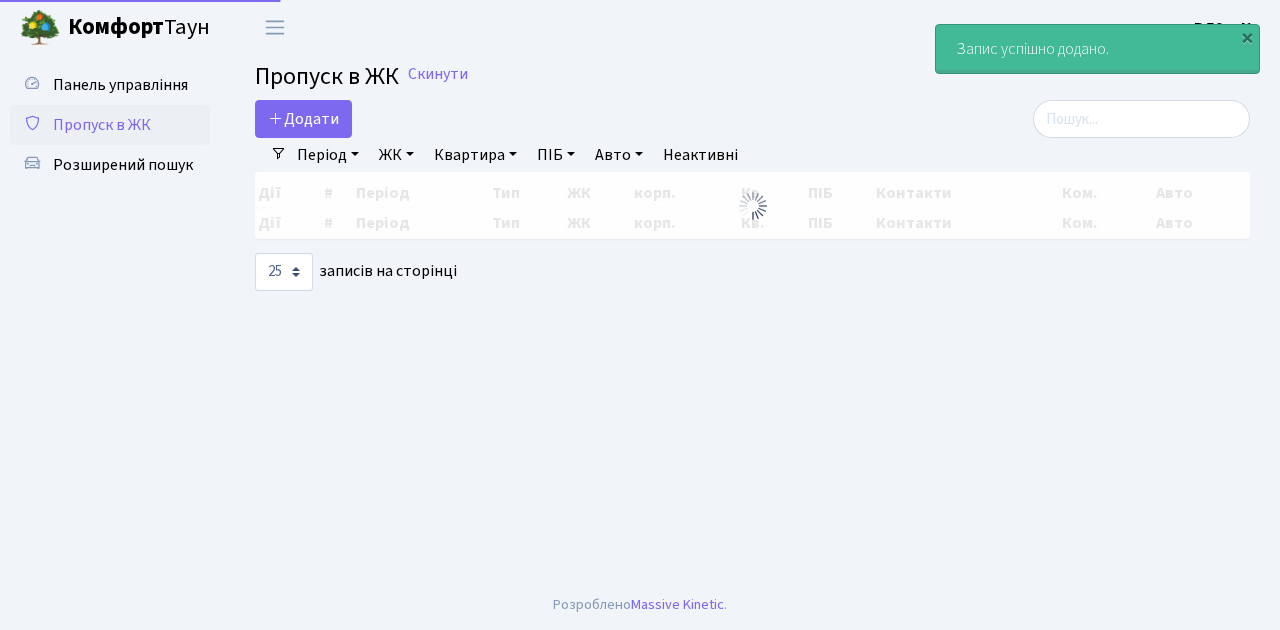 select on "25" 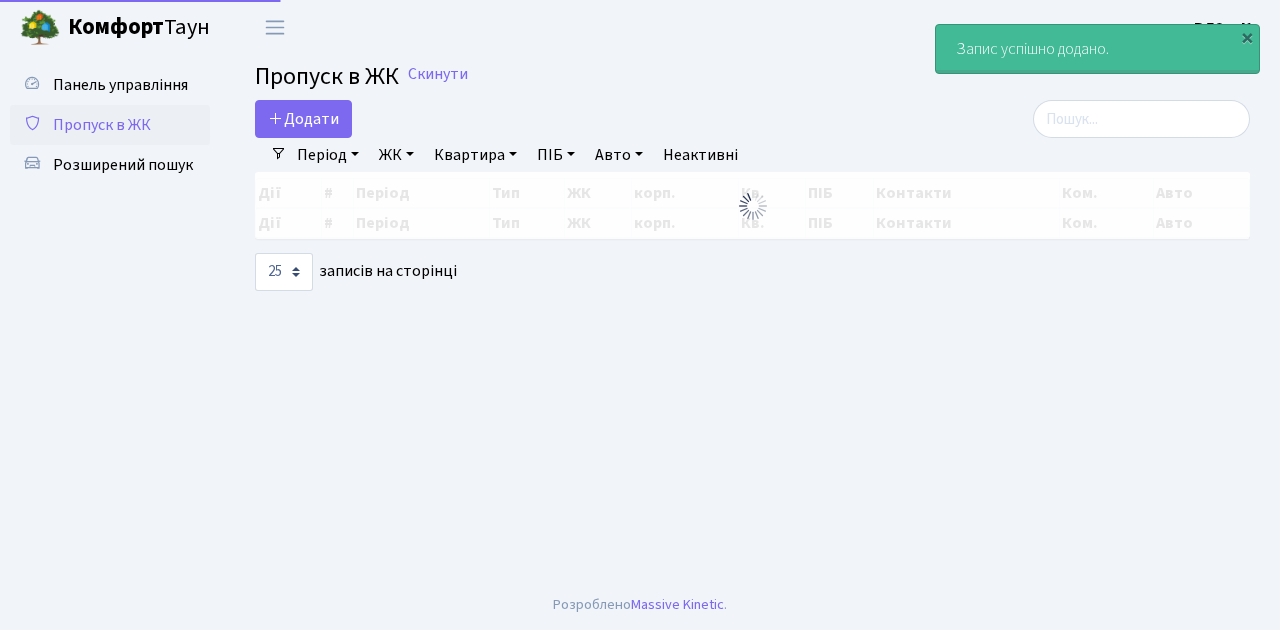 scroll, scrollTop: 0, scrollLeft: 0, axis: both 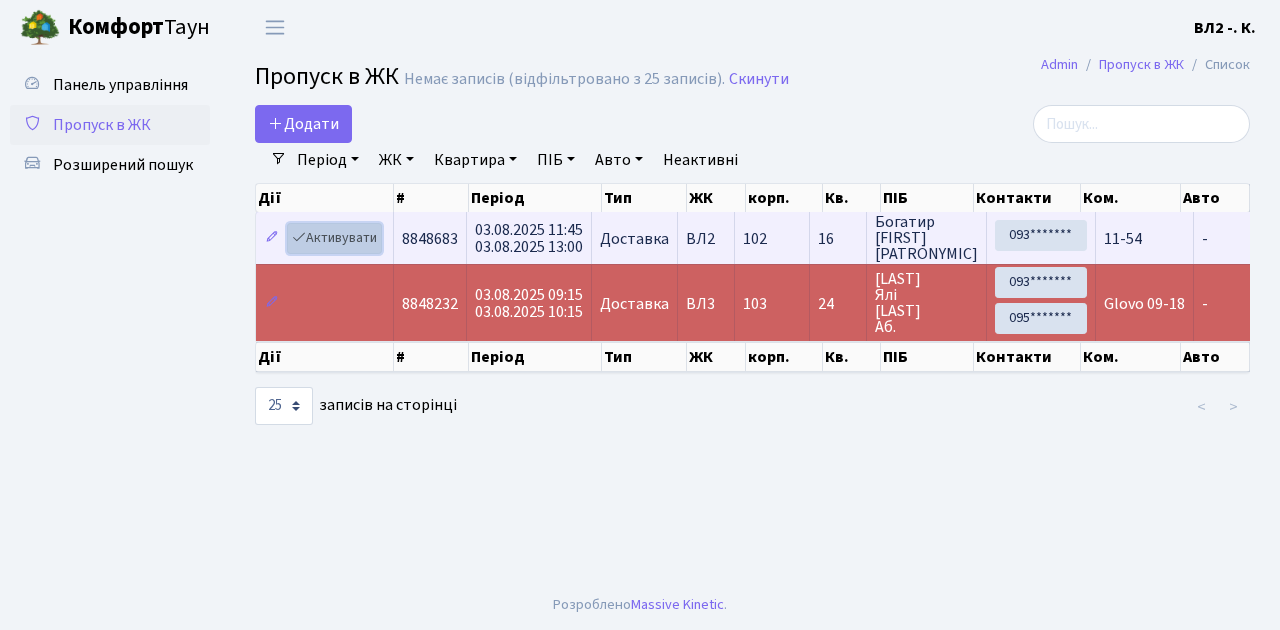 click on "Активувати" at bounding box center (334, 238) 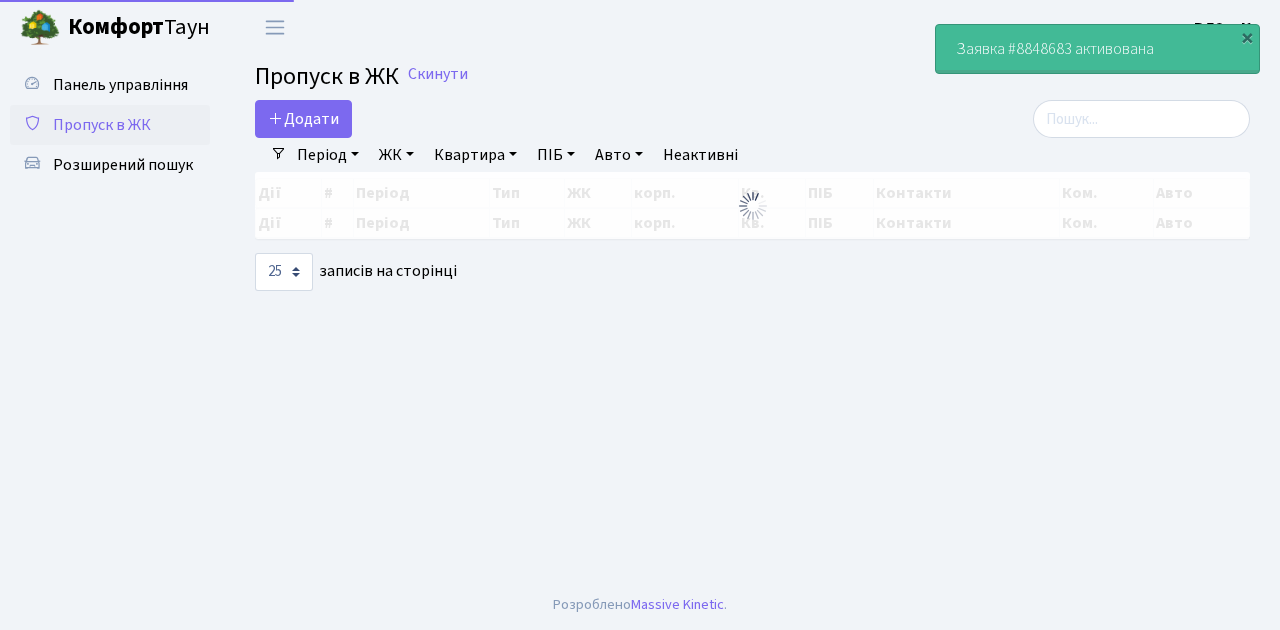 select on "25" 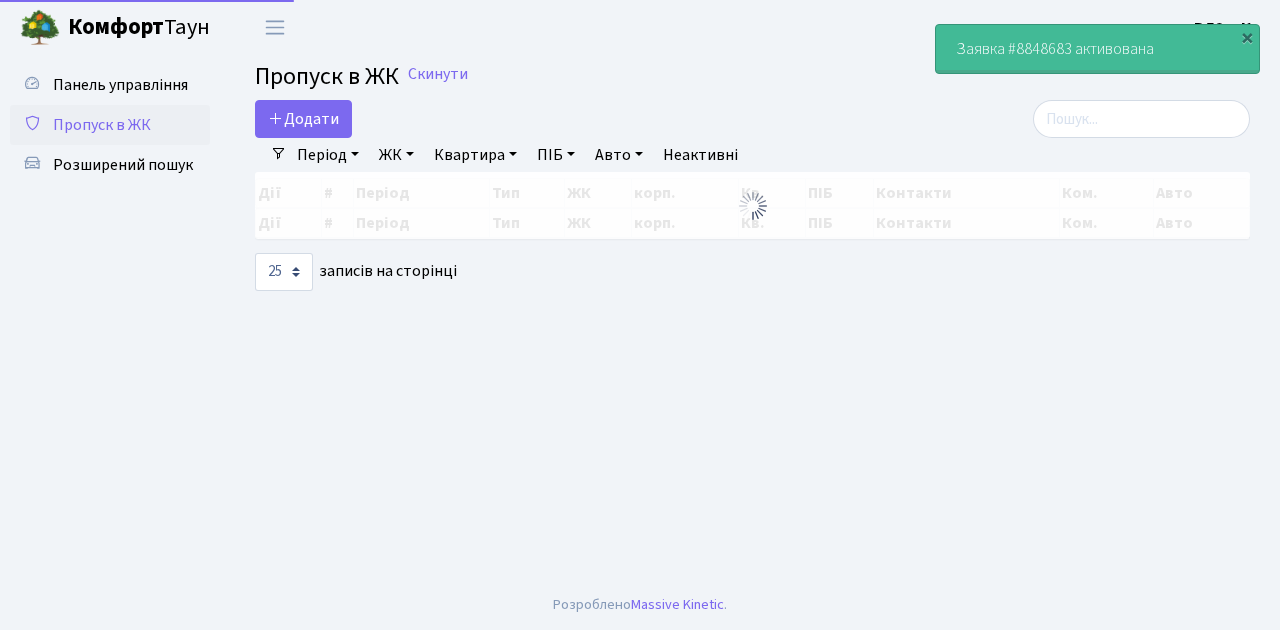 scroll, scrollTop: 0, scrollLeft: 0, axis: both 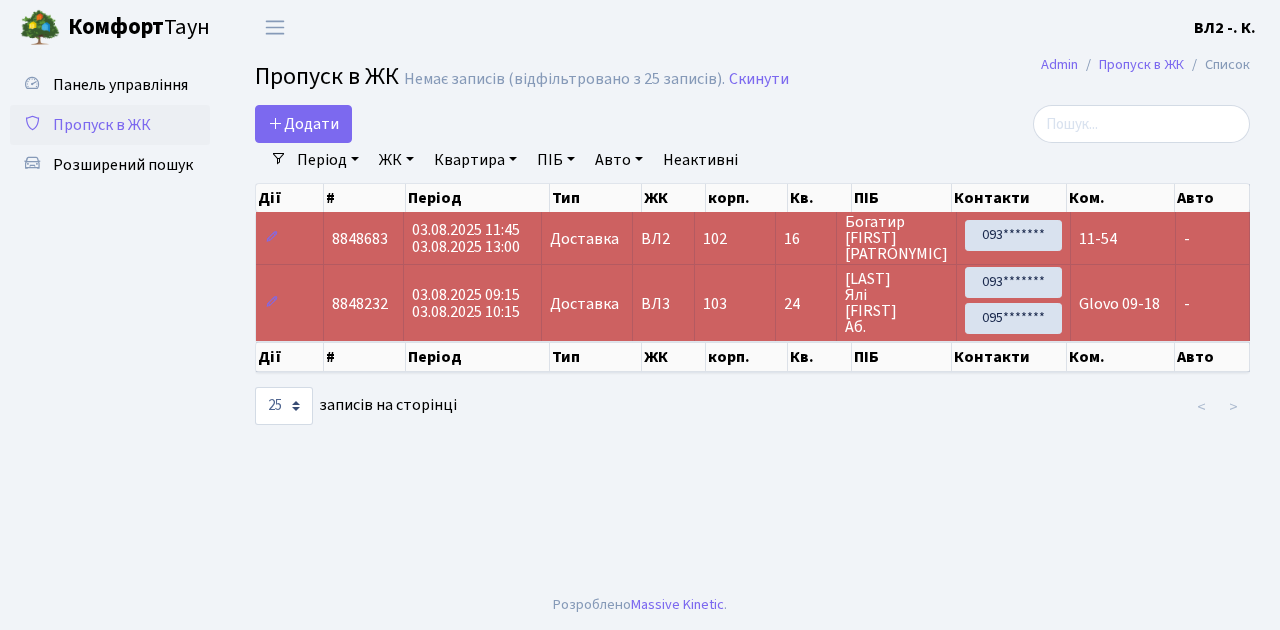 click on "Admin
[BUILDING_NAME]
[LIST_NAME]
[BUILDING_NAME]
[NO_RECORDS] ([FILTERED_RECORDS] [RECORDS]). [RESET]
[ADD]
[FILTERS]
[PERIOD]
03.08.2025 - 03.08.2025
[BUILDING_NAME]
-
[STREET_TYPE], [CITY], [STREET_NAME], [HOUSE_NUMBER]/[APARTMENT_NUMBER]" at bounding box center [752, 317] 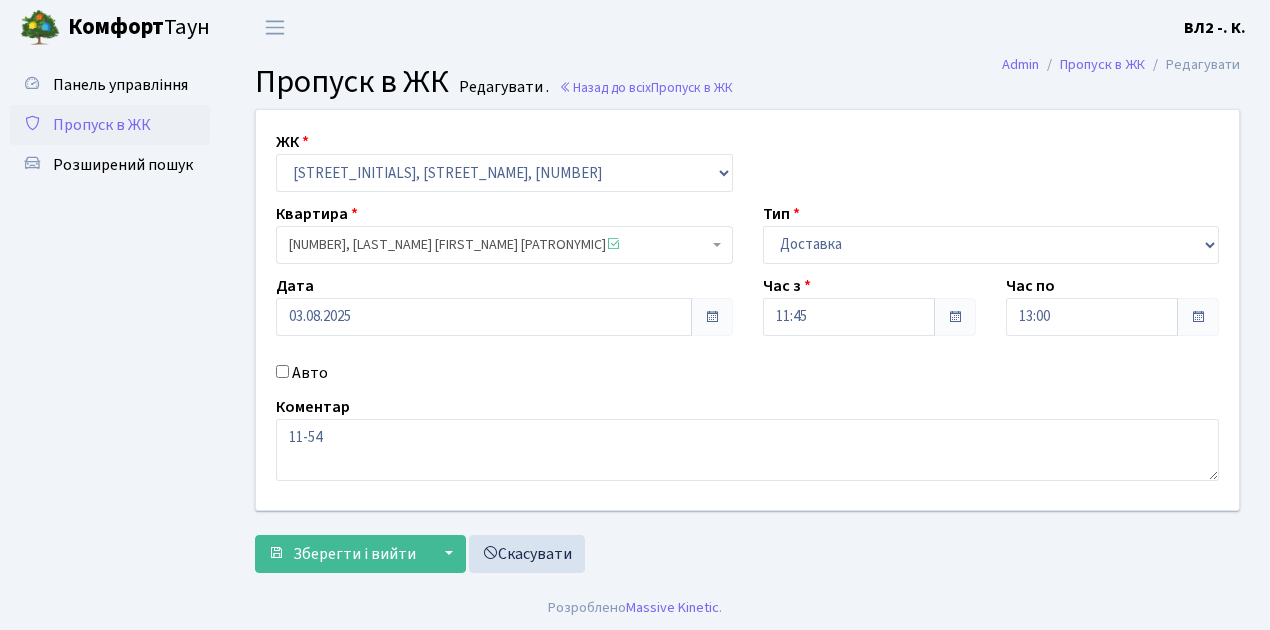 scroll, scrollTop: 0, scrollLeft: 0, axis: both 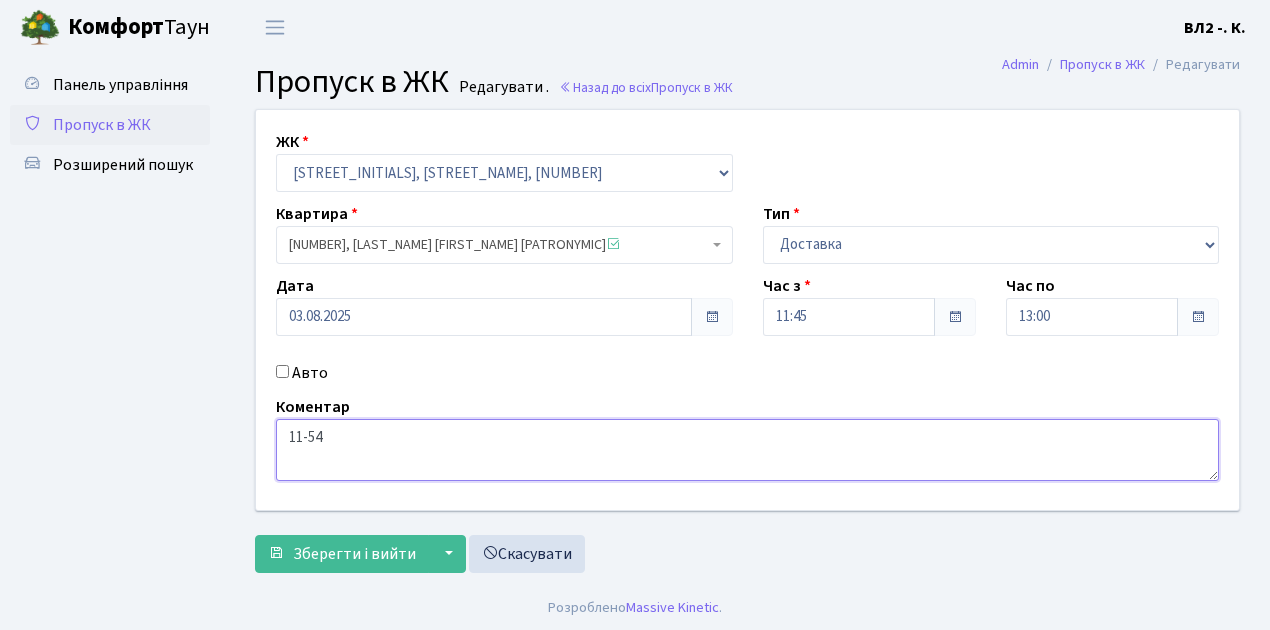 click on "11-54" at bounding box center (747, 450) 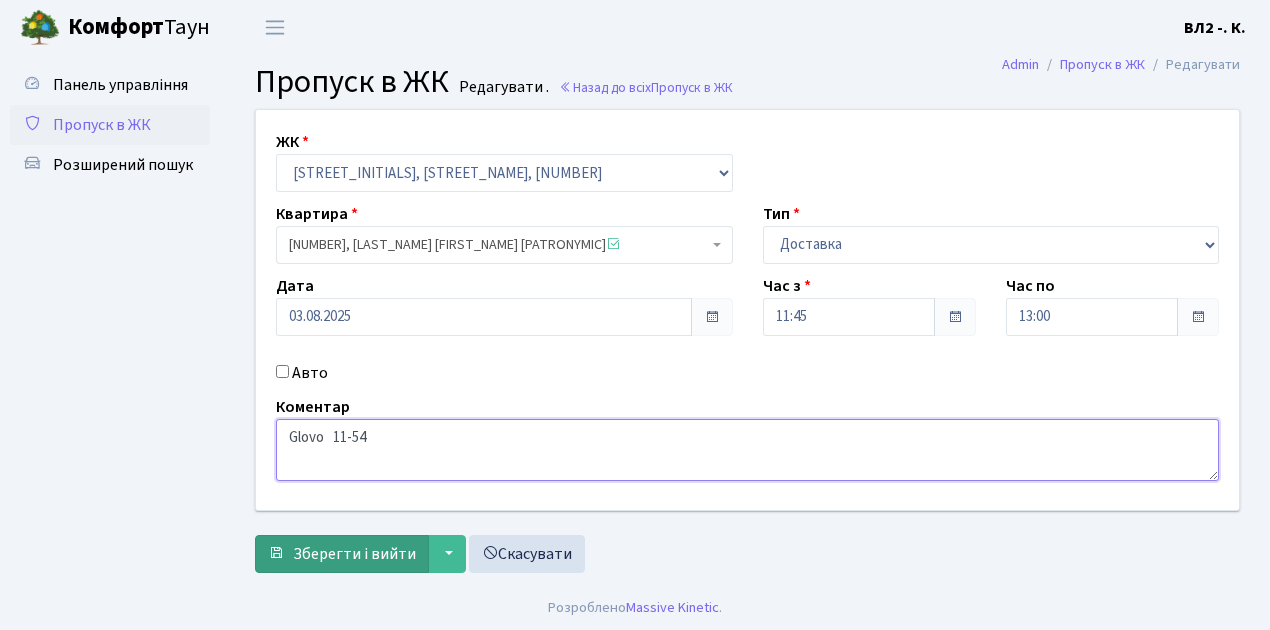 type on "Glovo   11-54" 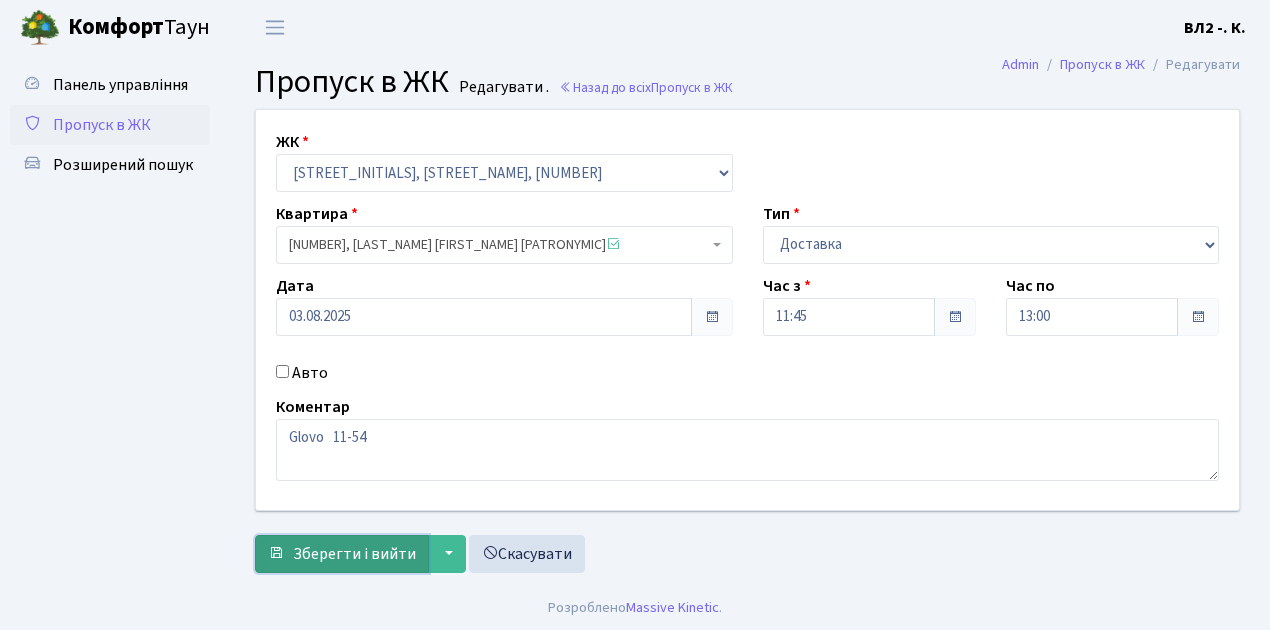 click on "Зберегти і вийти" at bounding box center [354, 554] 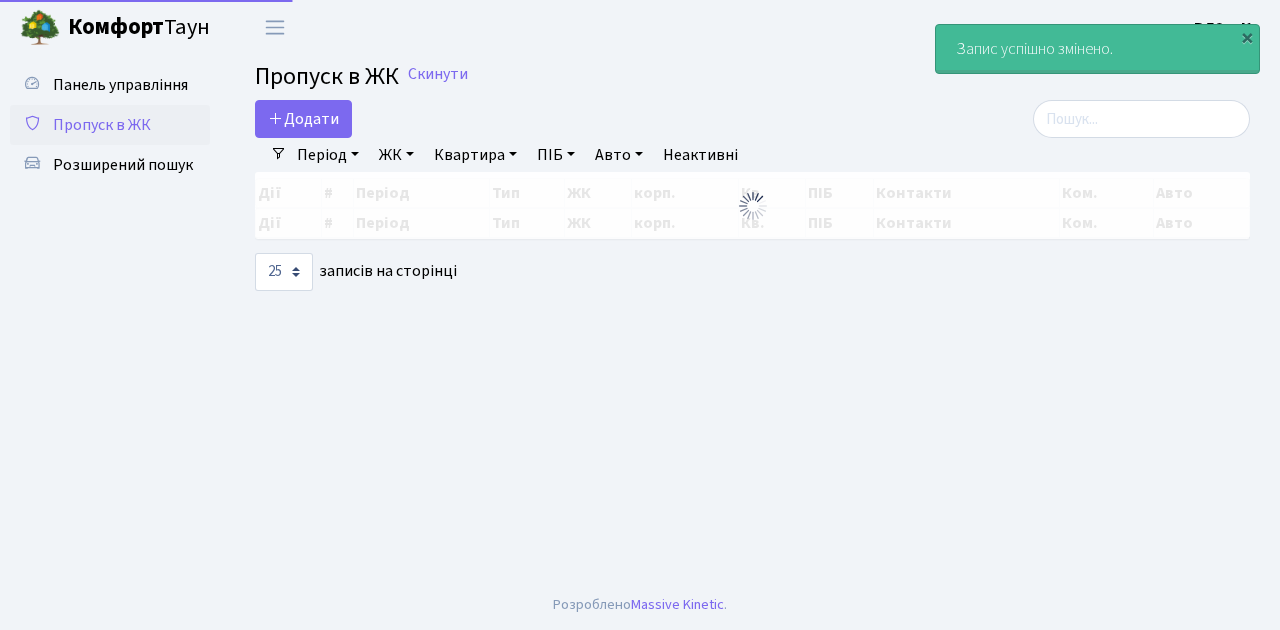 select on "25" 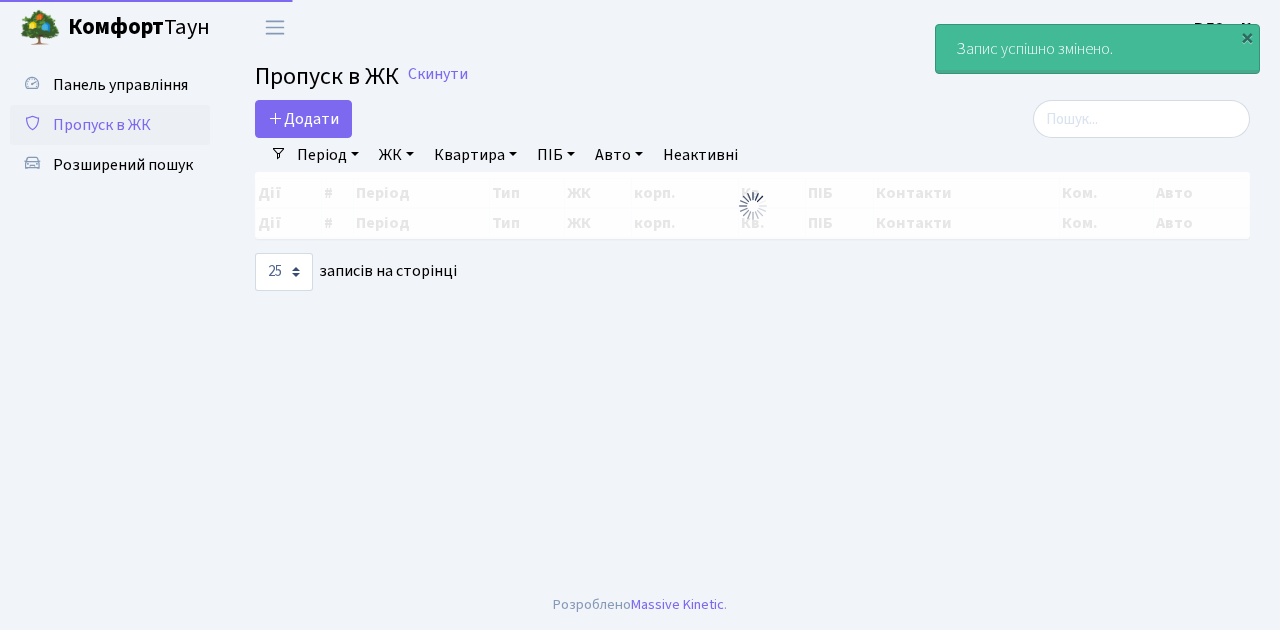 scroll, scrollTop: 0, scrollLeft: 0, axis: both 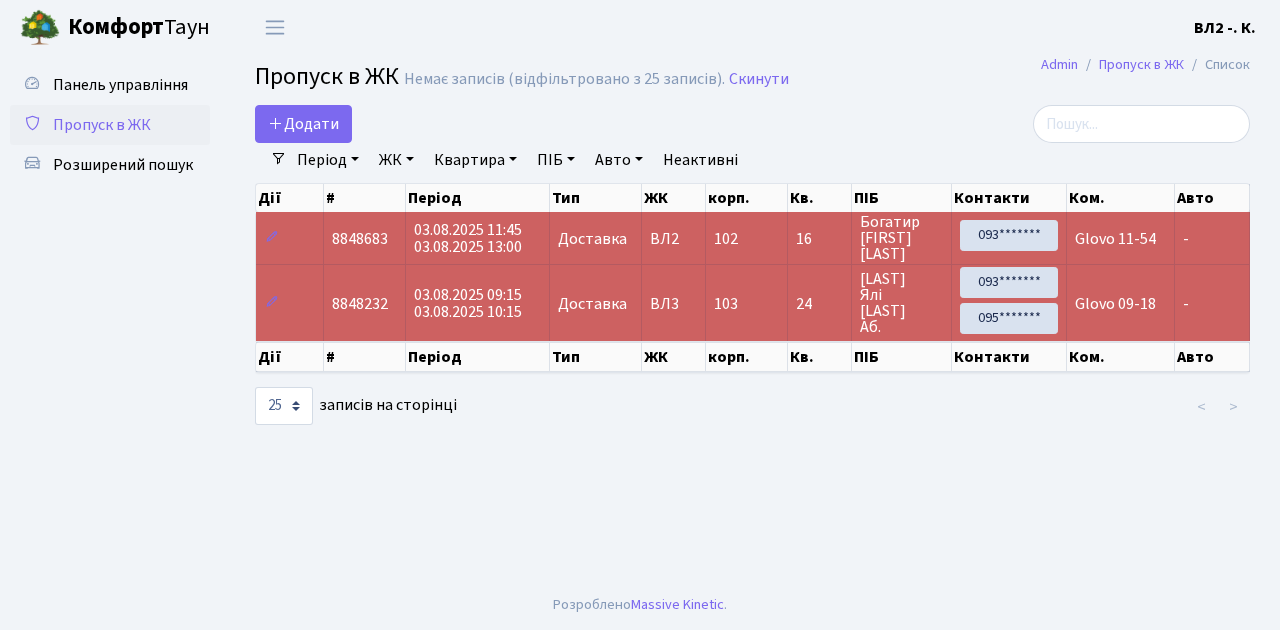 click on "Admin
Пропуск в ЖК
Список
Пропуск в ЖК
Немає записів (відфільтровано з 25 записів). Скинути
Додати
Фільтри
Період
03.08.2025 - 03.08.2025
ЖК
-
ВЛ1, Ужгородський пров., 4/1" at bounding box center [752, 317] 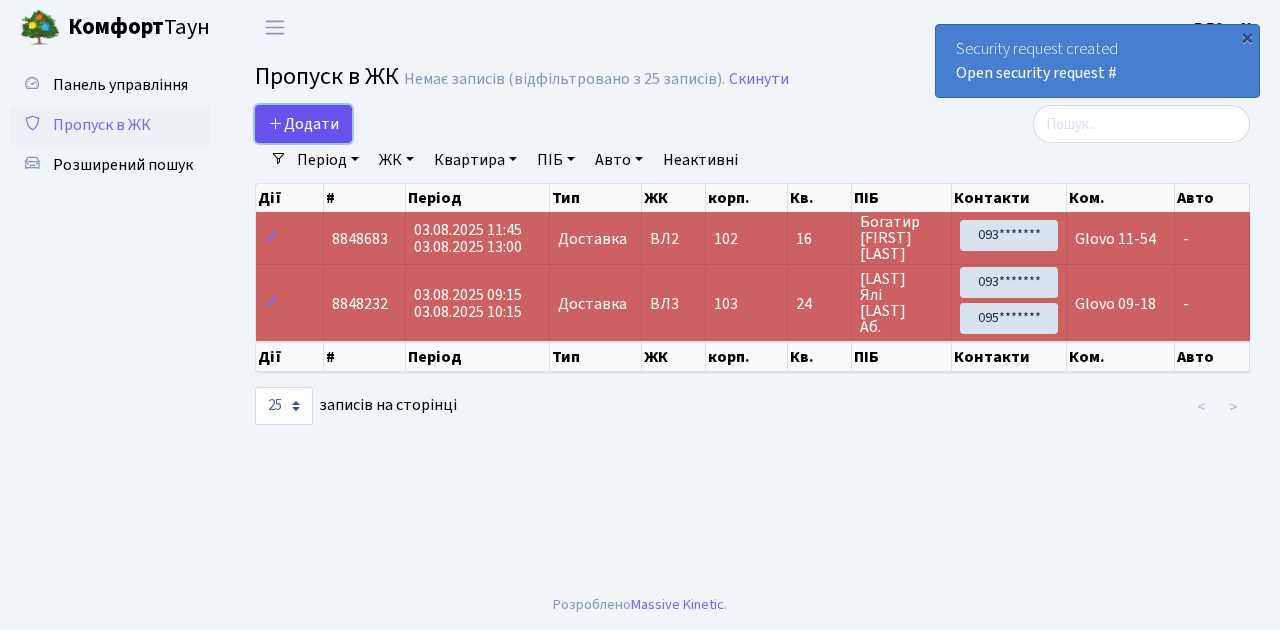 click on "Додати" at bounding box center (303, 124) 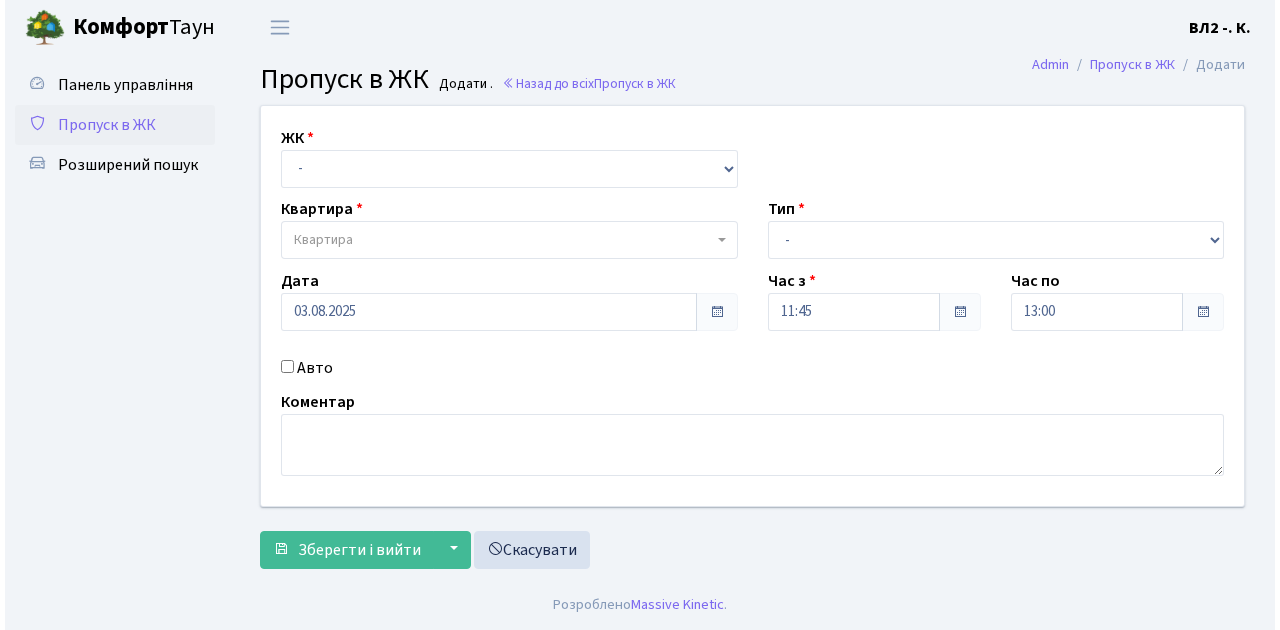 scroll, scrollTop: 0, scrollLeft: 0, axis: both 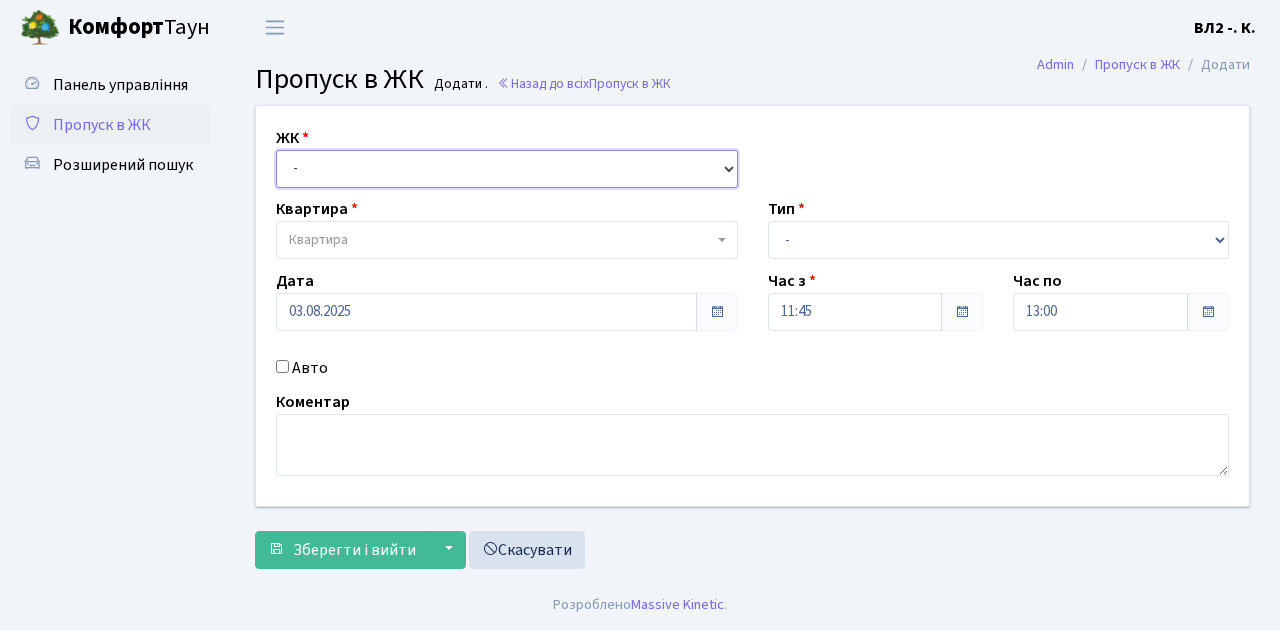 click on "-
ВЛ1, [STREET], [NUMBER]
ВЛ2, [STREET], [NUMBER]
ВЛ3, [STREET], [NUMBER]" at bounding box center [507, 169] 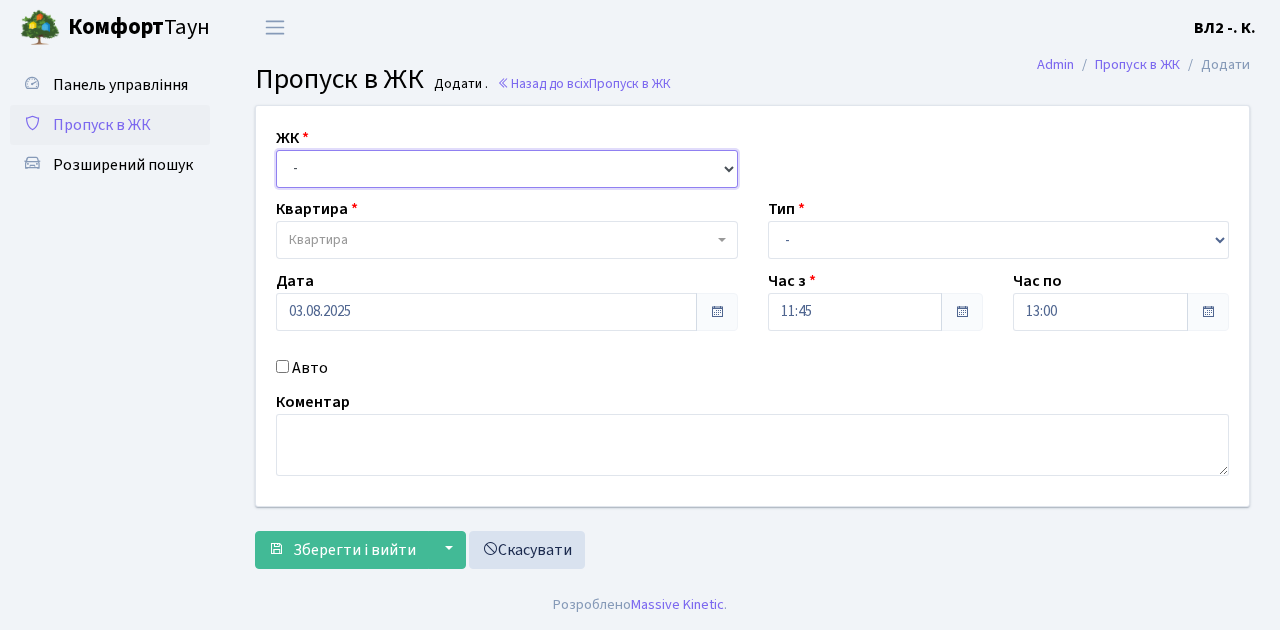 select on "317" 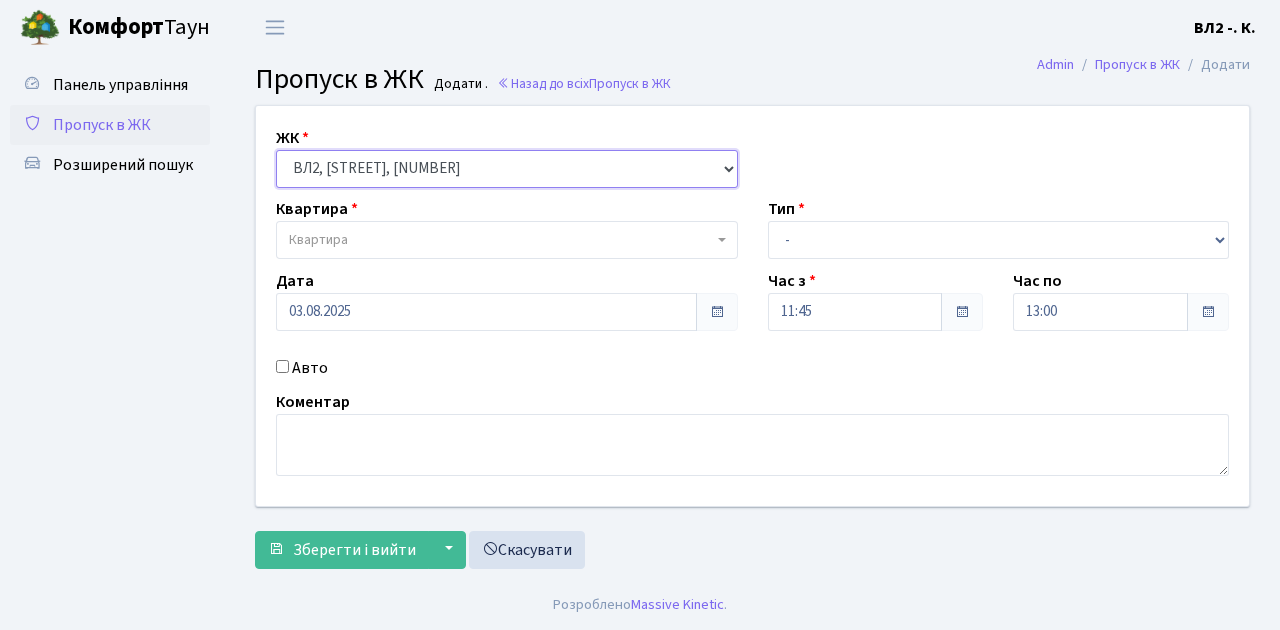 click on "-
ВЛ1, Ужгородський пров., 4/1
ВЛ2, Голосіївський просп., 76
ВЛ3, пр.Голосіївський, 78/2" at bounding box center [507, 169] 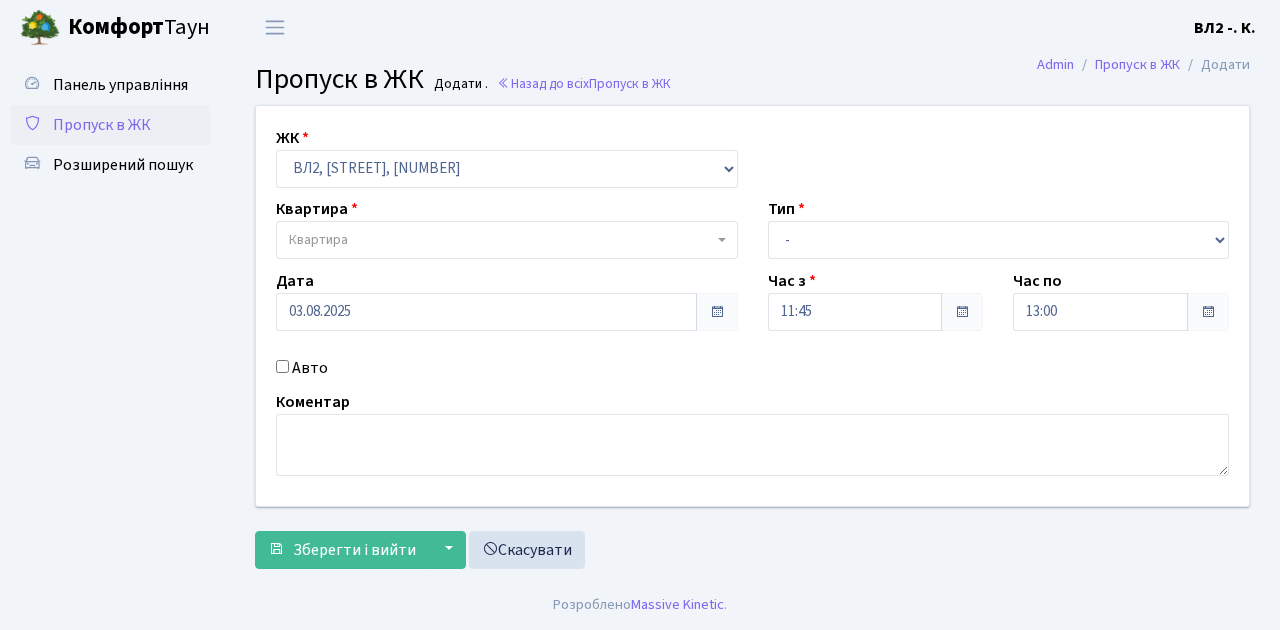 click at bounding box center [722, 240] 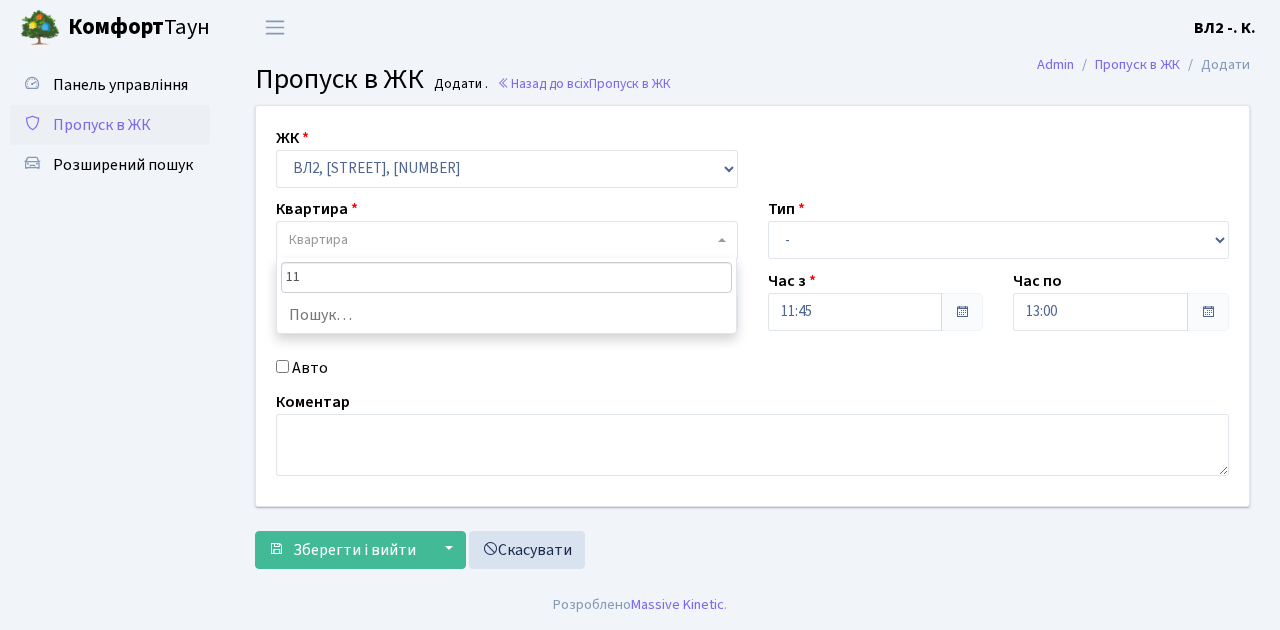 type on "114" 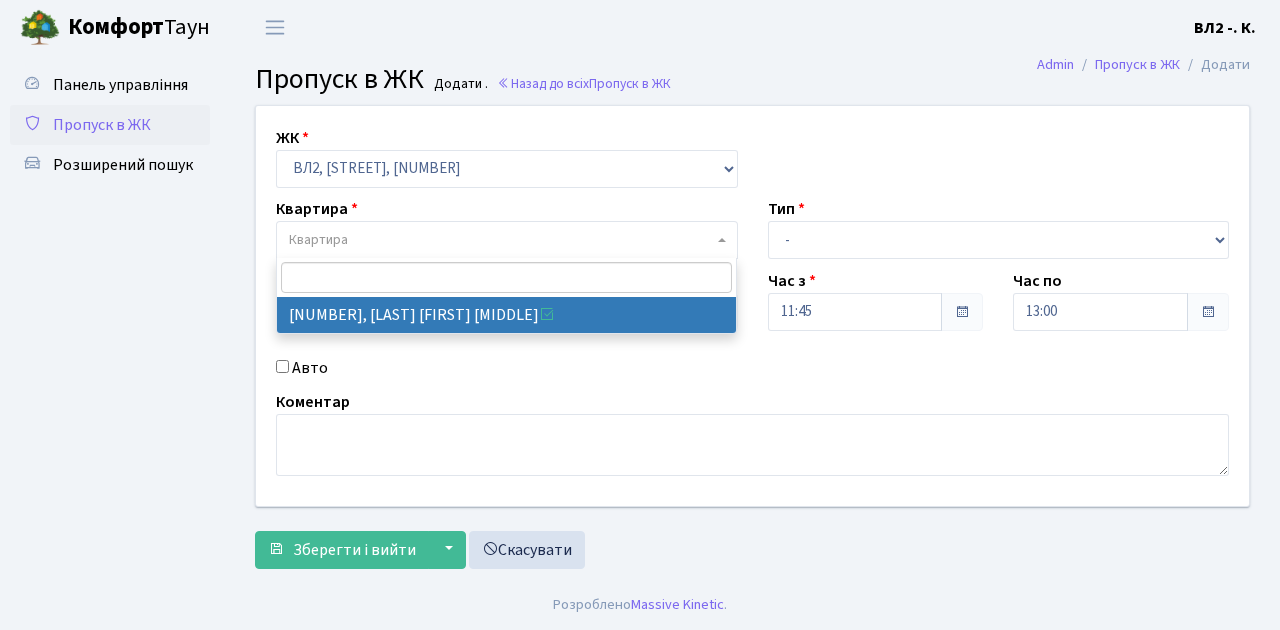 select on "38278" 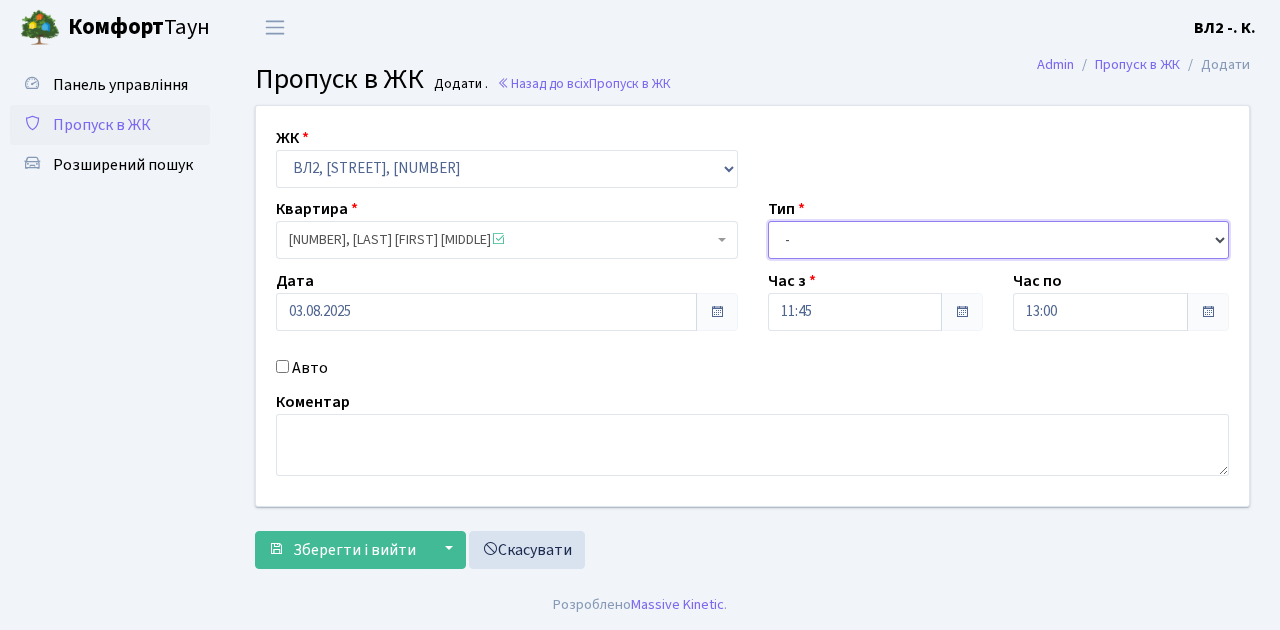 click on "-
Доставка
Таксі
Гості
Сервіс" at bounding box center [999, 240] 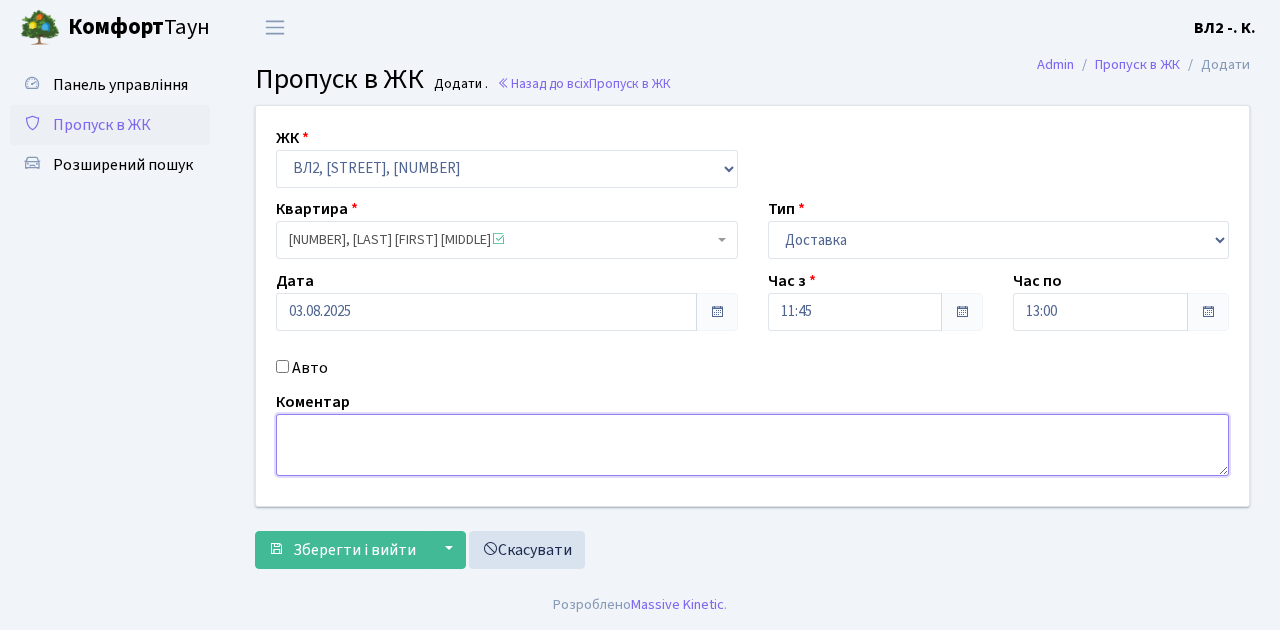 click at bounding box center [752, 445] 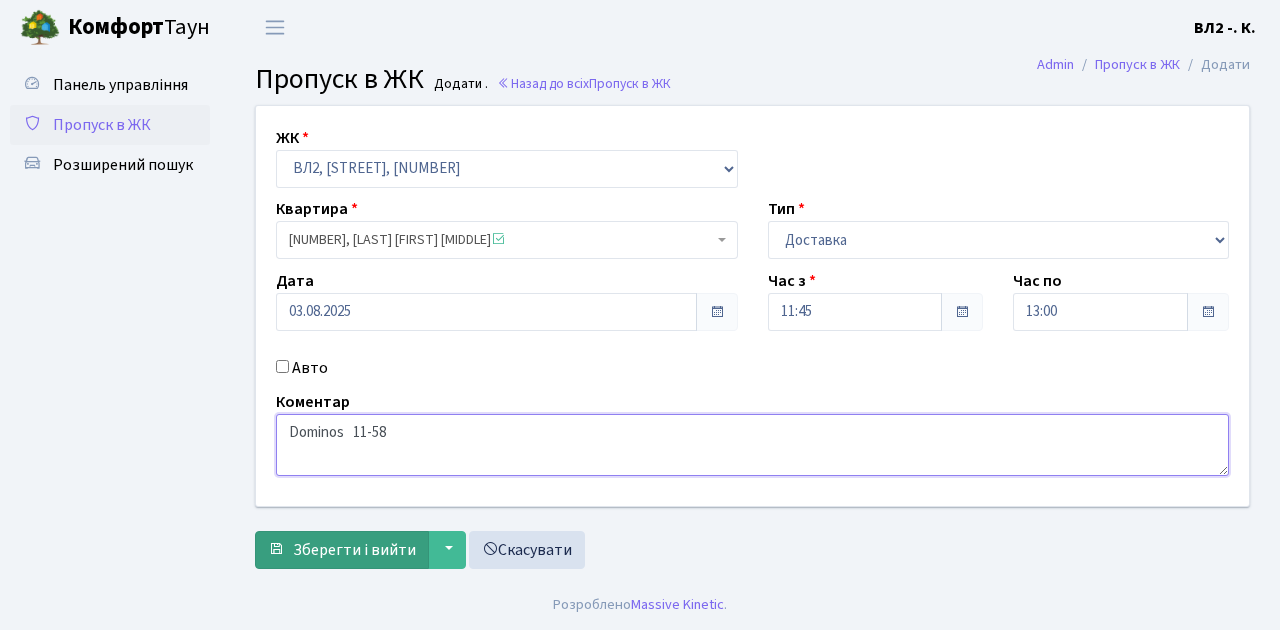 type on "Dominos   11-58" 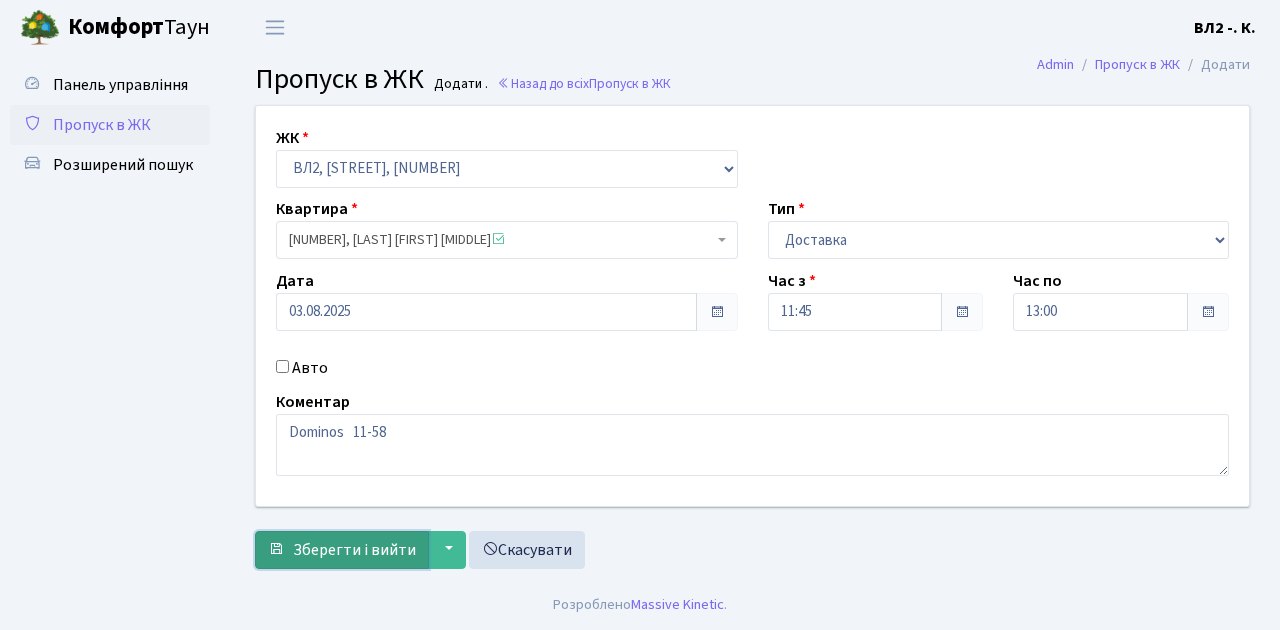 click on "Зберегти і вийти" at bounding box center (354, 550) 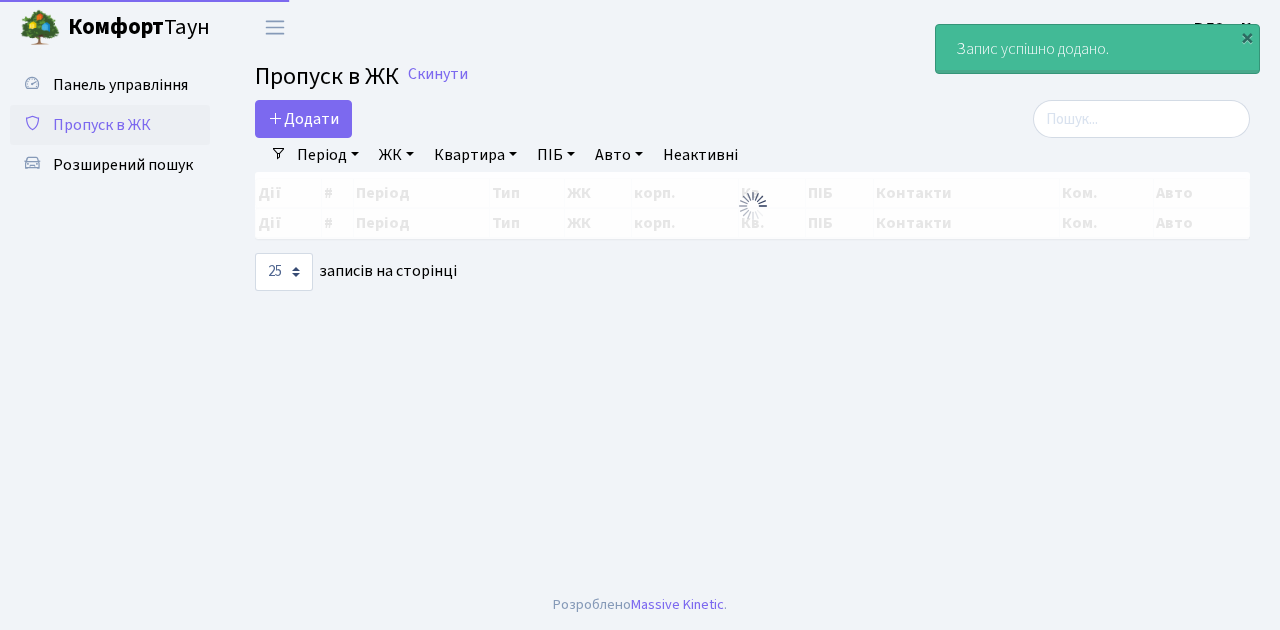 select on "25" 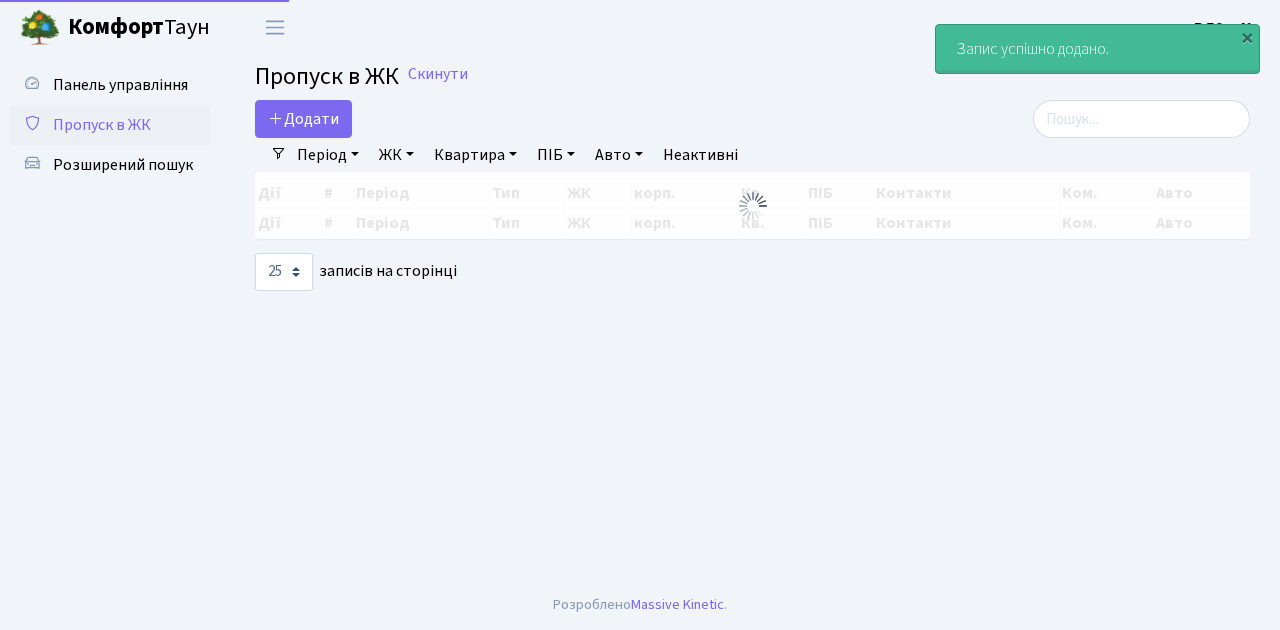 scroll, scrollTop: 0, scrollLeft: 0, axis: both 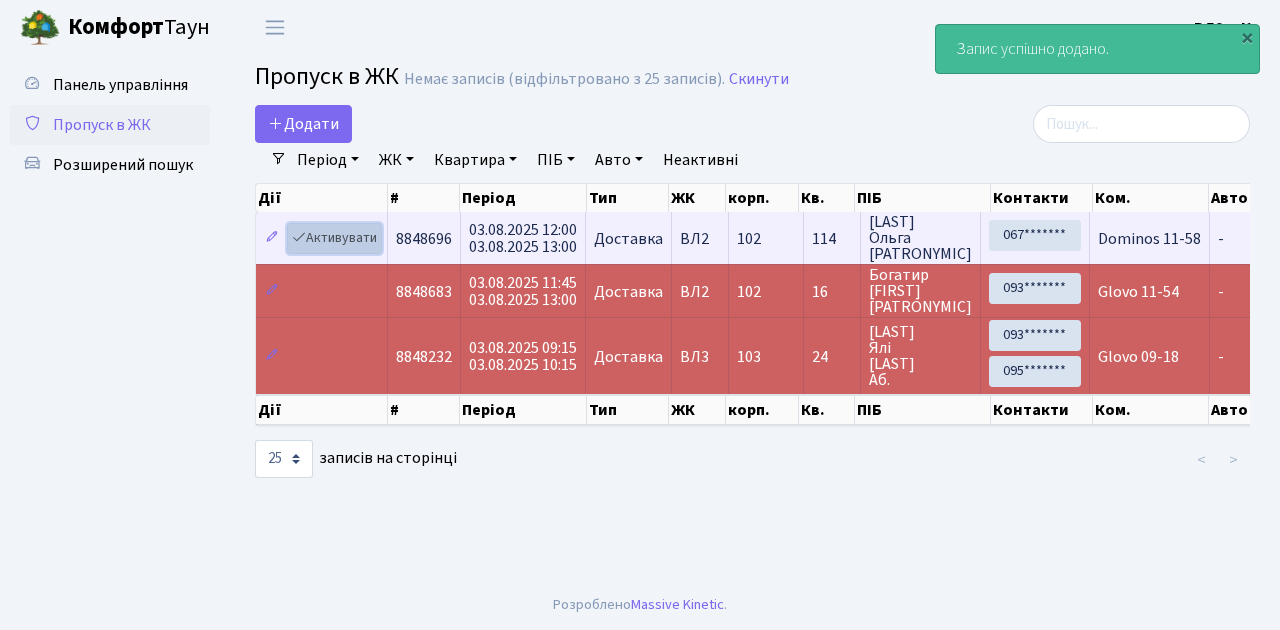 click on "Активувати" at bounding box center (334, 238) 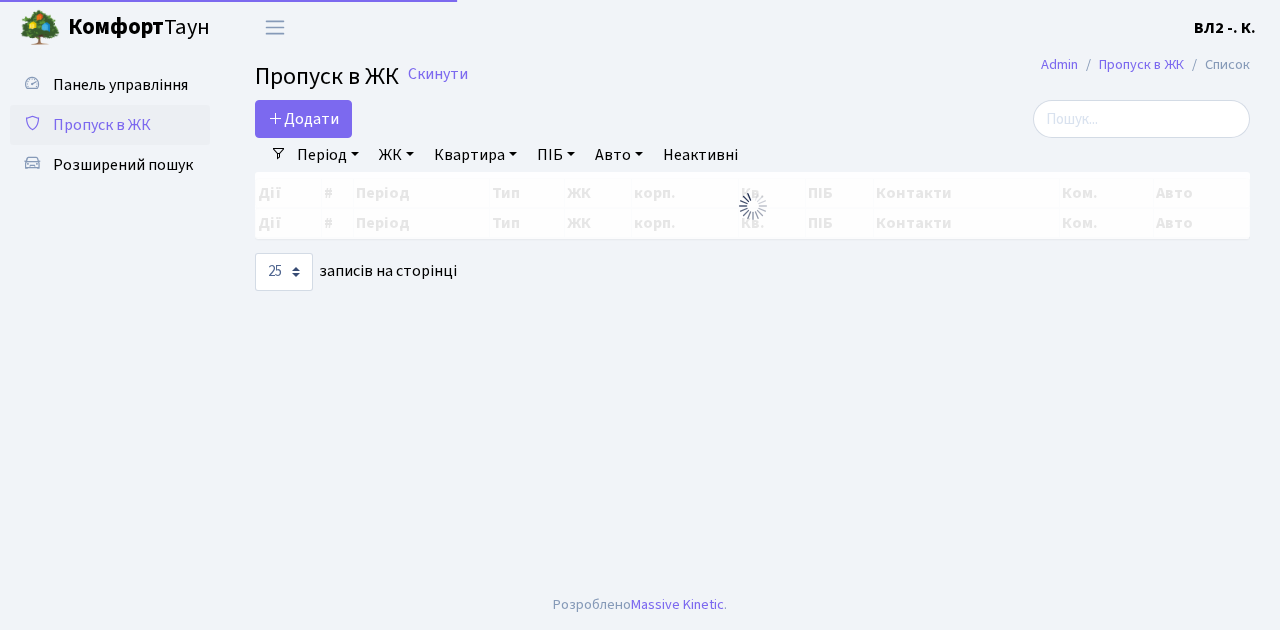 select on "25" 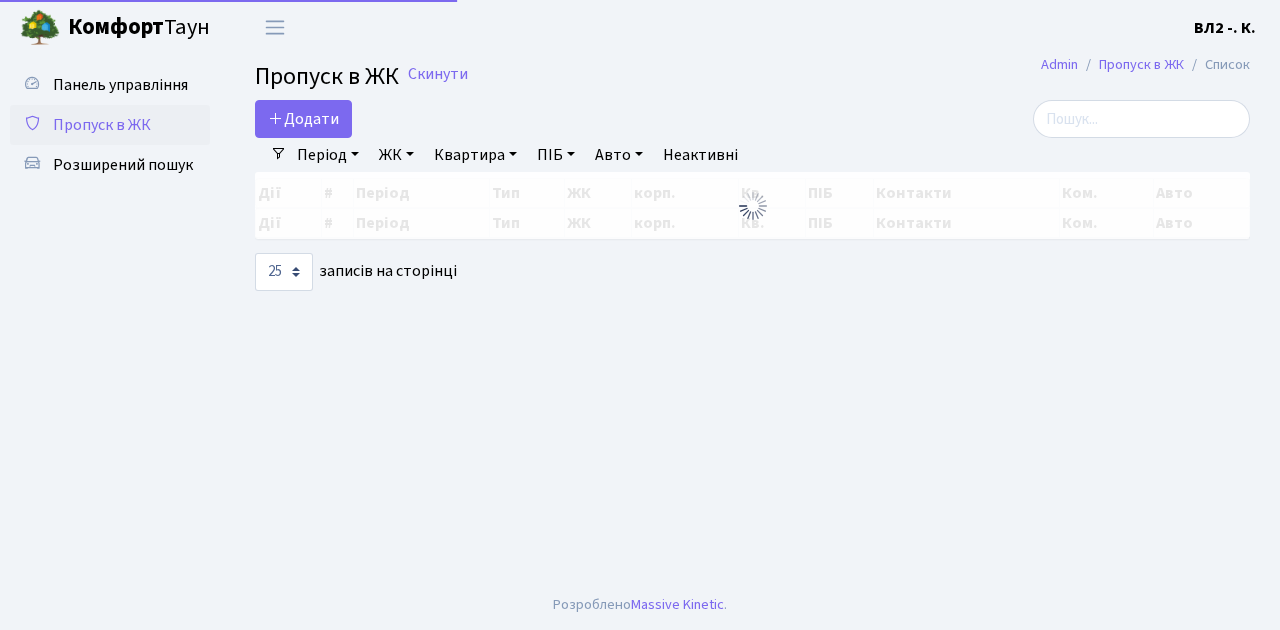 scroll, scrollTop: 0, scrollLeft: 0, axis: both 